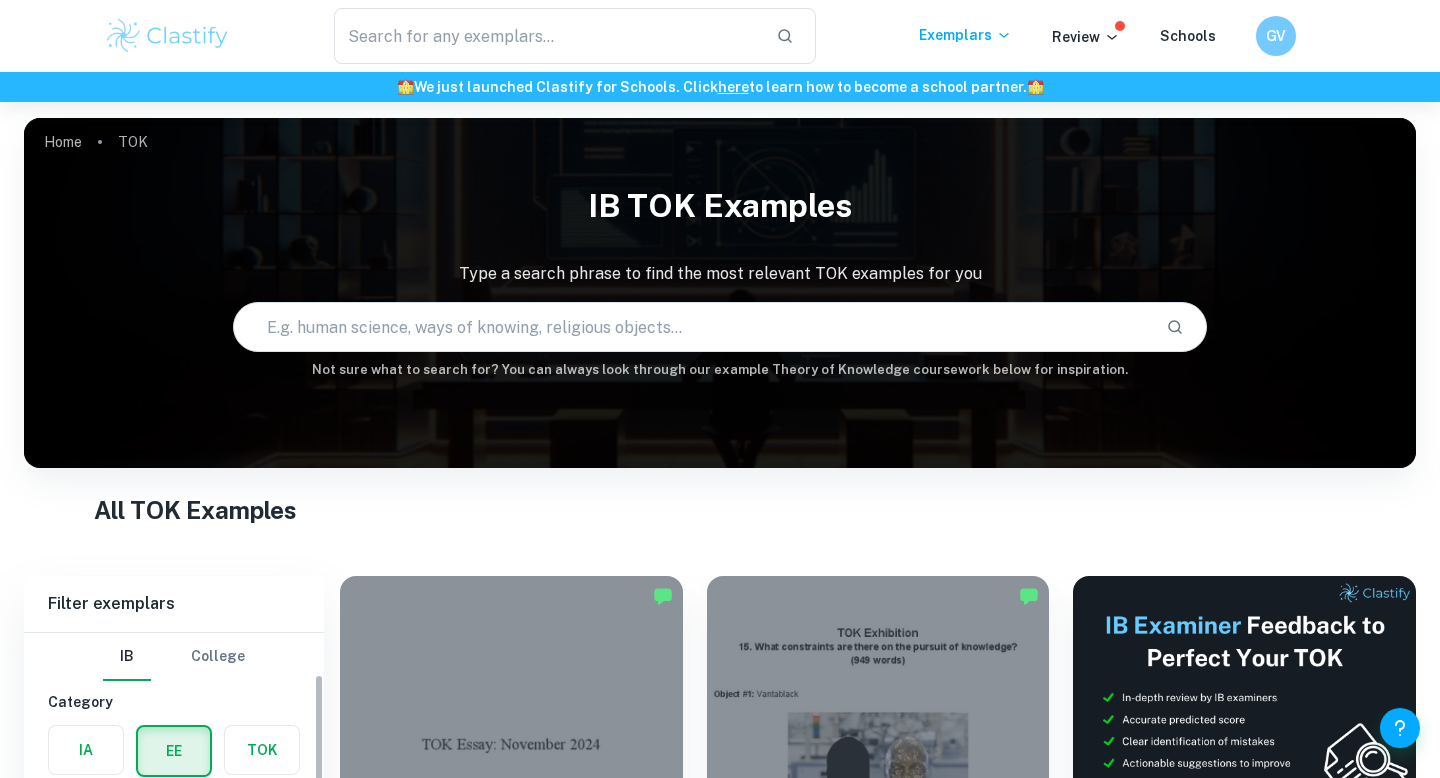 checkbox on "true" 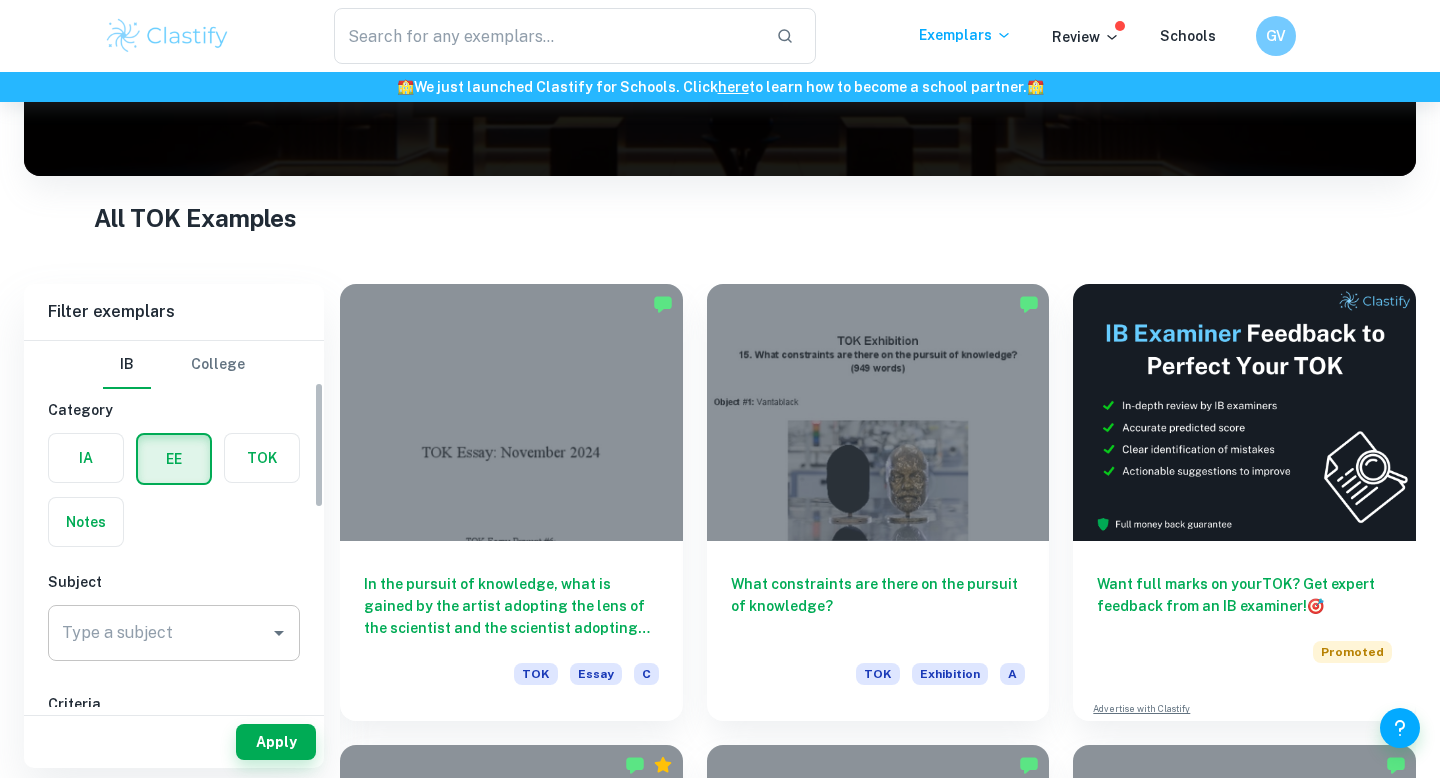 scroll, scrollTop: 121, scrollLeft: 0, axis: vertical 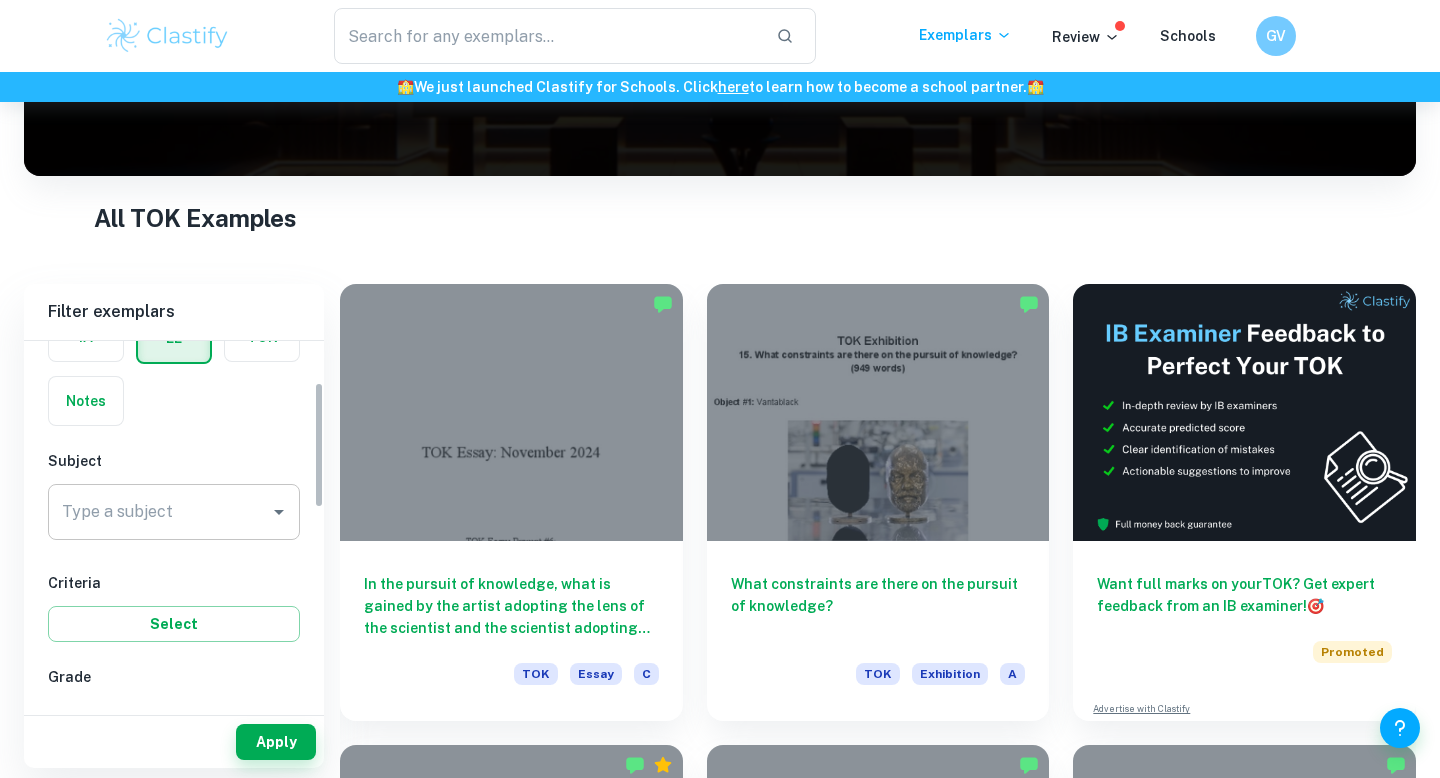 click on "Type a subject" at bounding box center (159, 512) 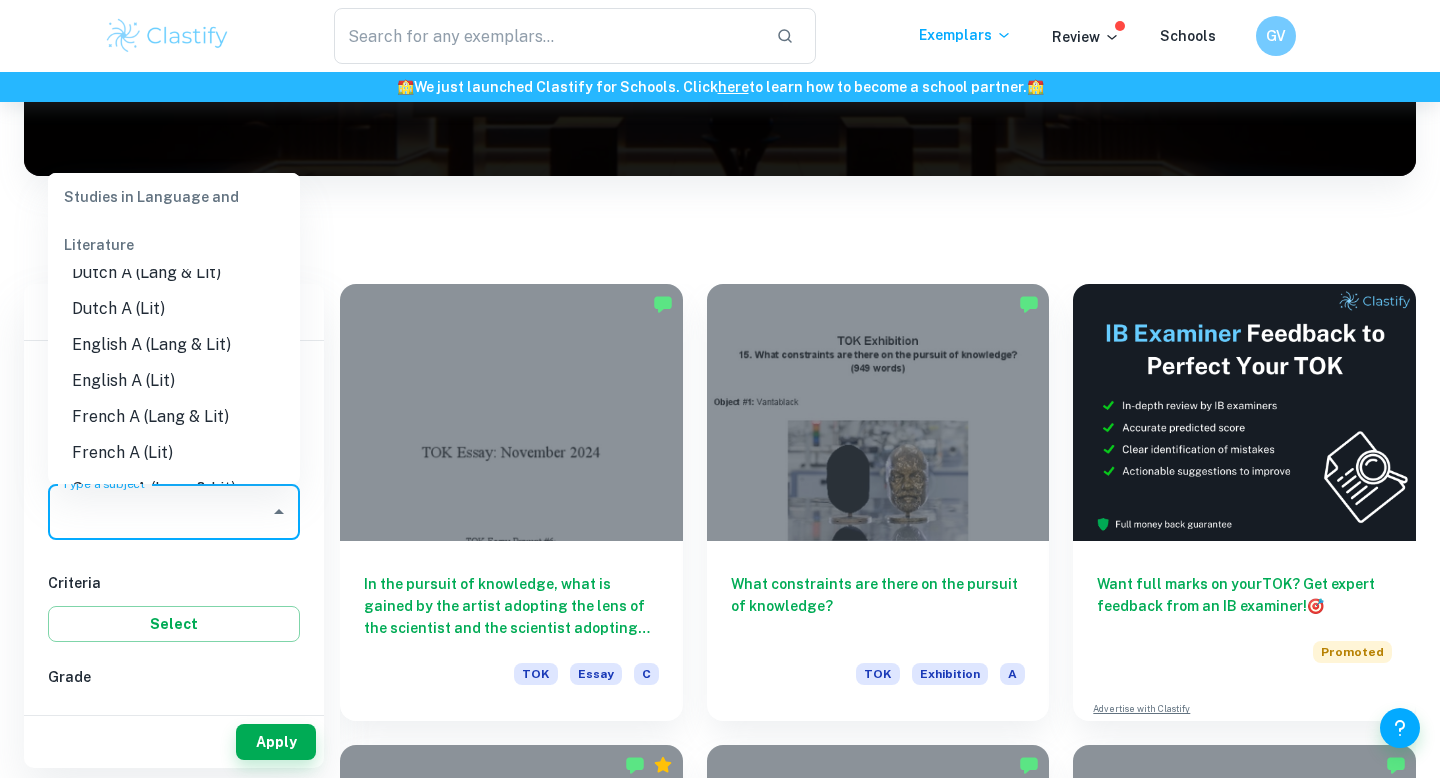 scroll, scrollTop: 168, scrollLeft: 0, axis: vertical 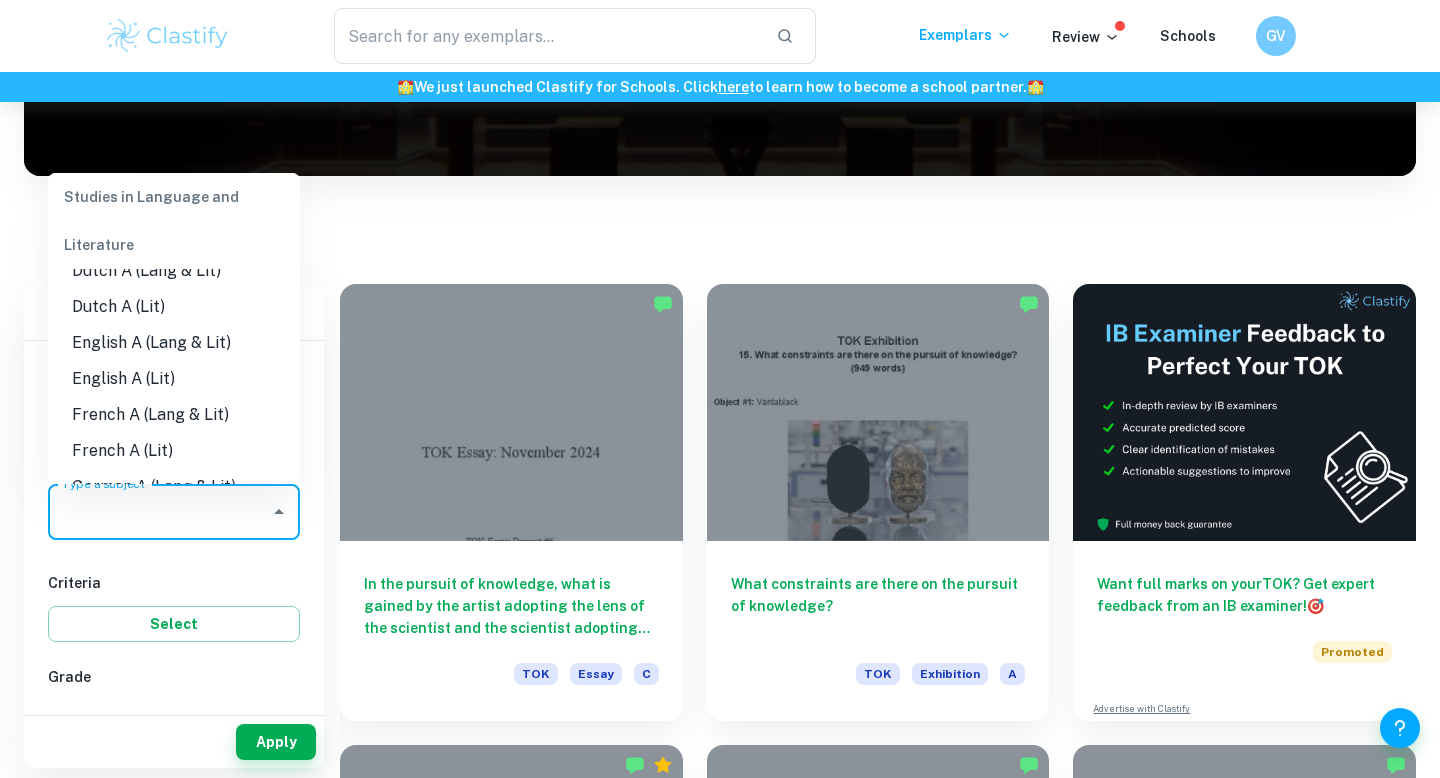 click on "English A (Lang & Lit)" at bounding box center (174, 343) 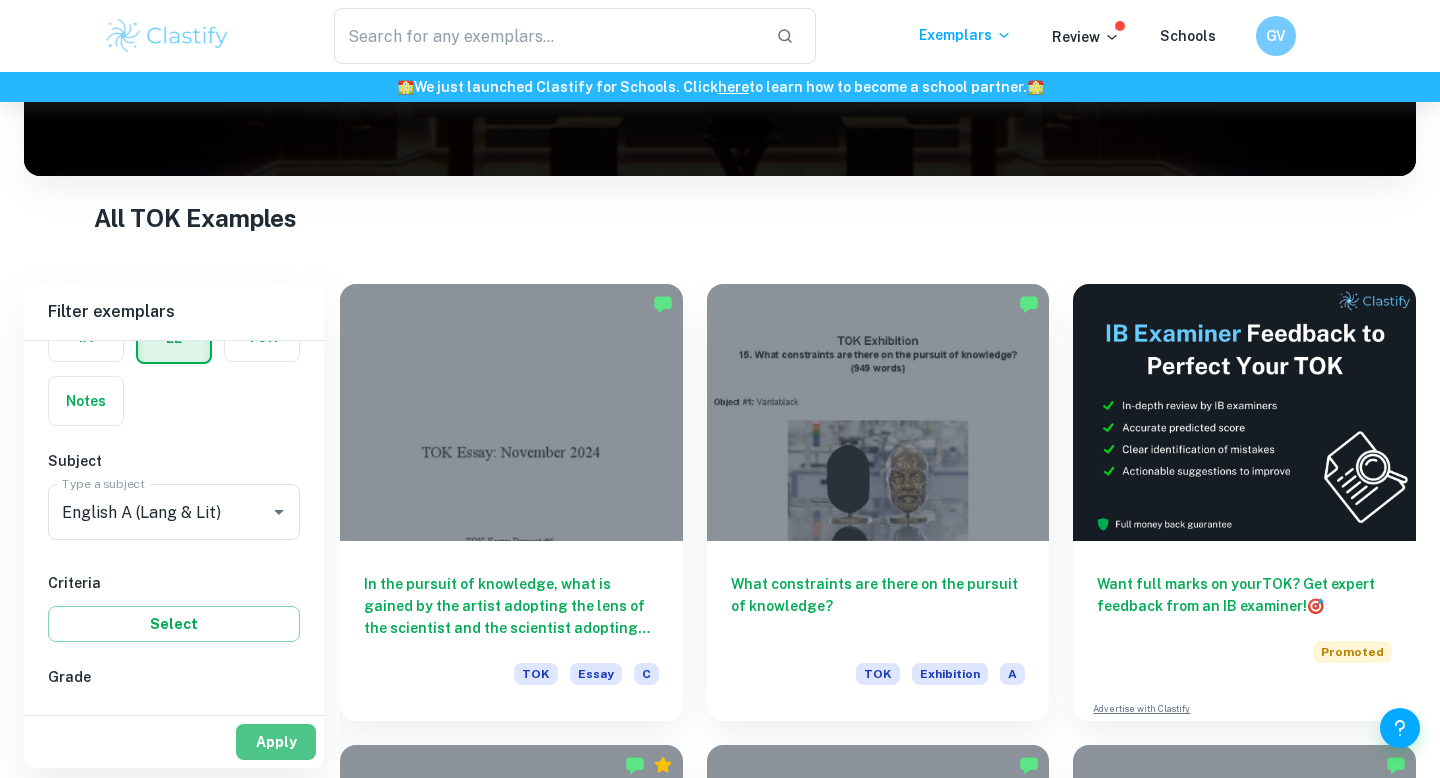 click on "Apply" at bounding box center (276, 742) 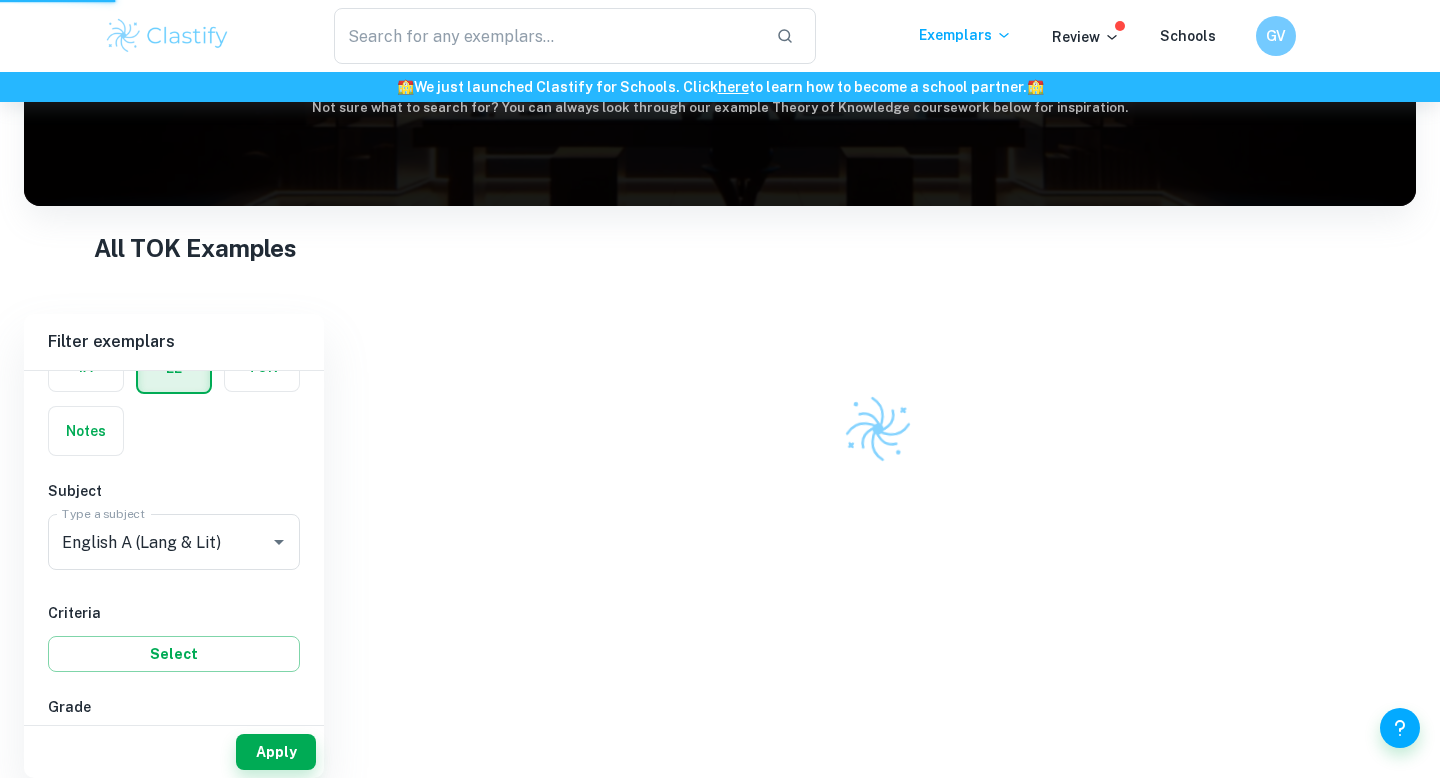 scroll, scrollTop: 252, scrollLeft: 0, axis: vertical 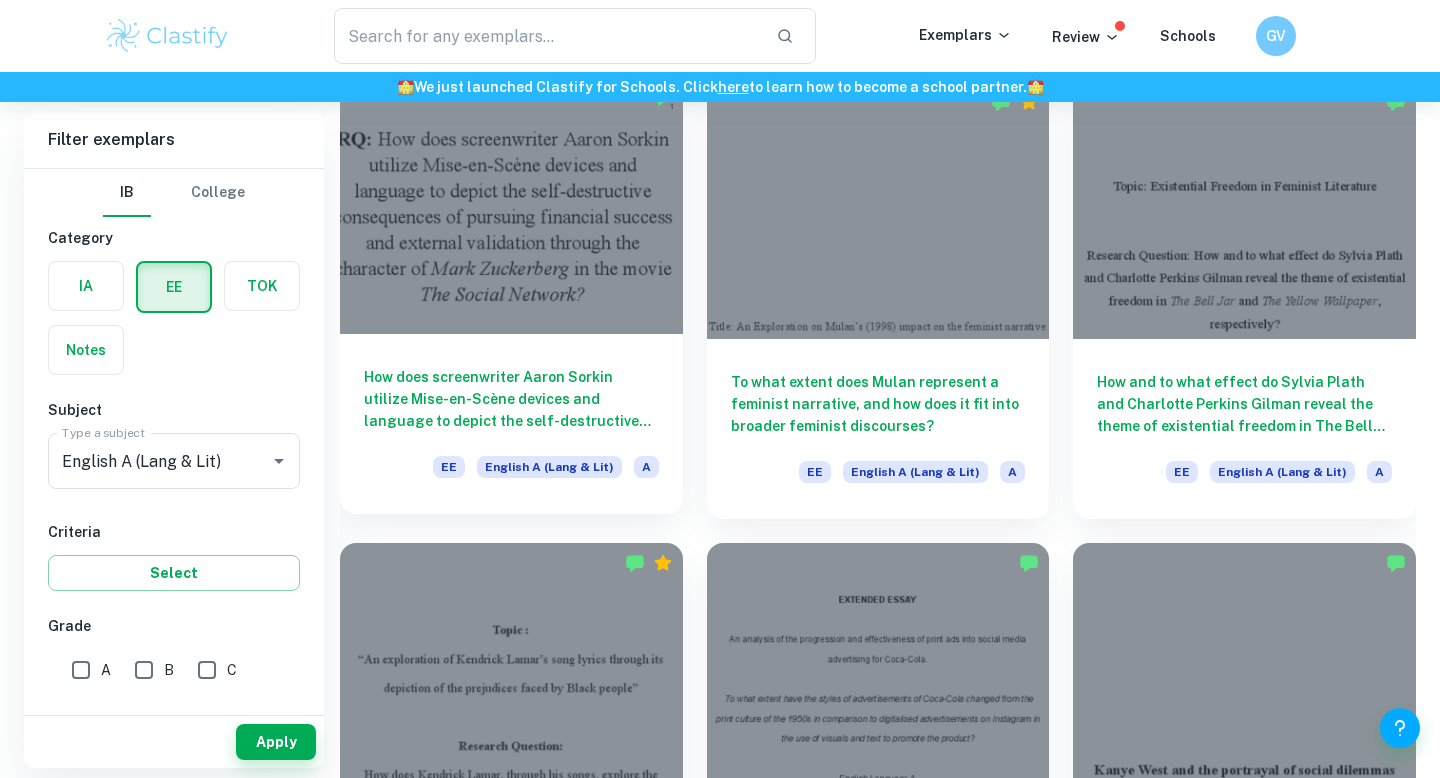 click on "How does screenwriter Aaron Sorkin utilize Mise-en-Scène devices and language to depict the self-destructive consequences of pursuing financial success and external validation through the character of Mark Zuckerberg in the movie The Social Network?" at bounding box center [511, 399] 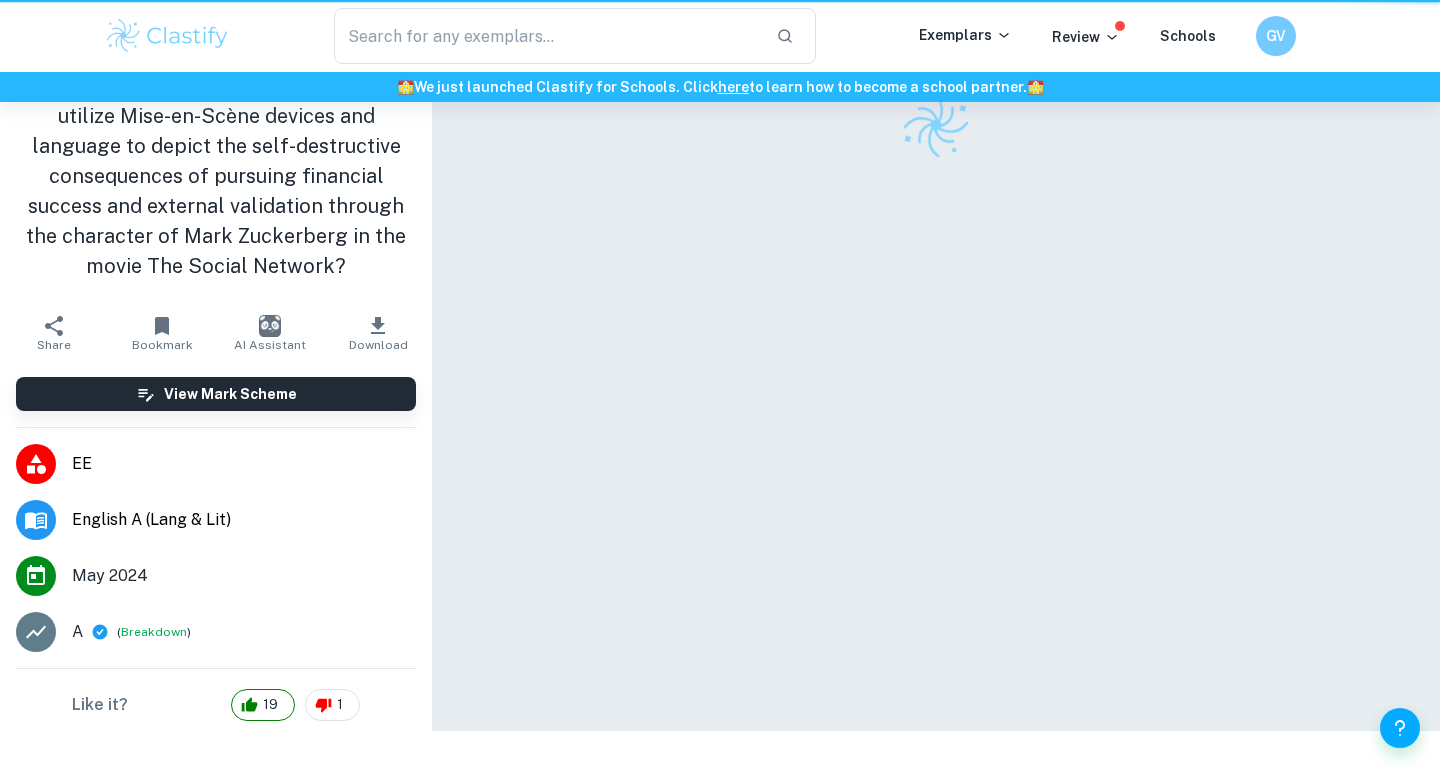 scroll, scrollTop: 0, scrollLeft: 0, axis: both 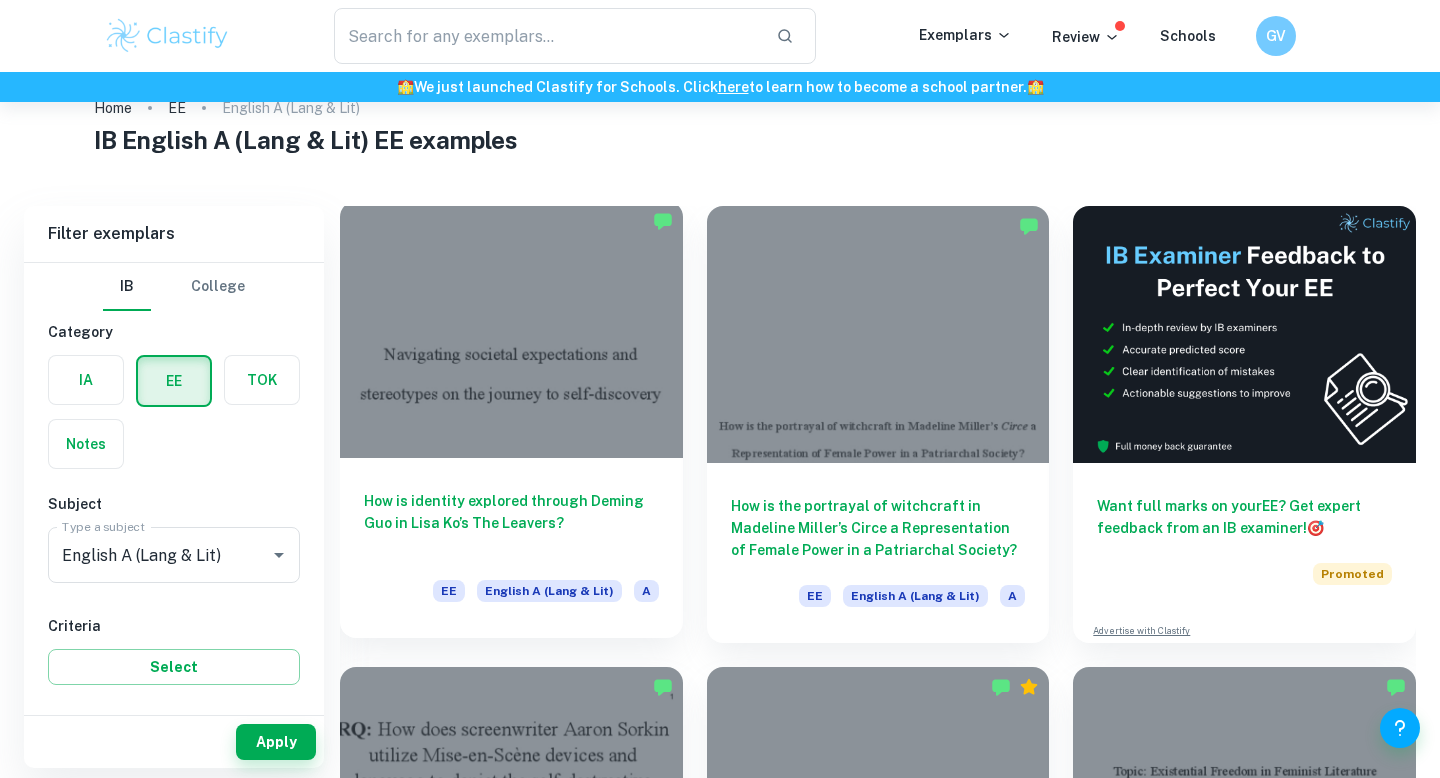 click on "How is identity explored through Deming Guo in Lisa Ko’s The Leavers? EE English A (Lang & Lit) A" at bounding box center (511, 548) 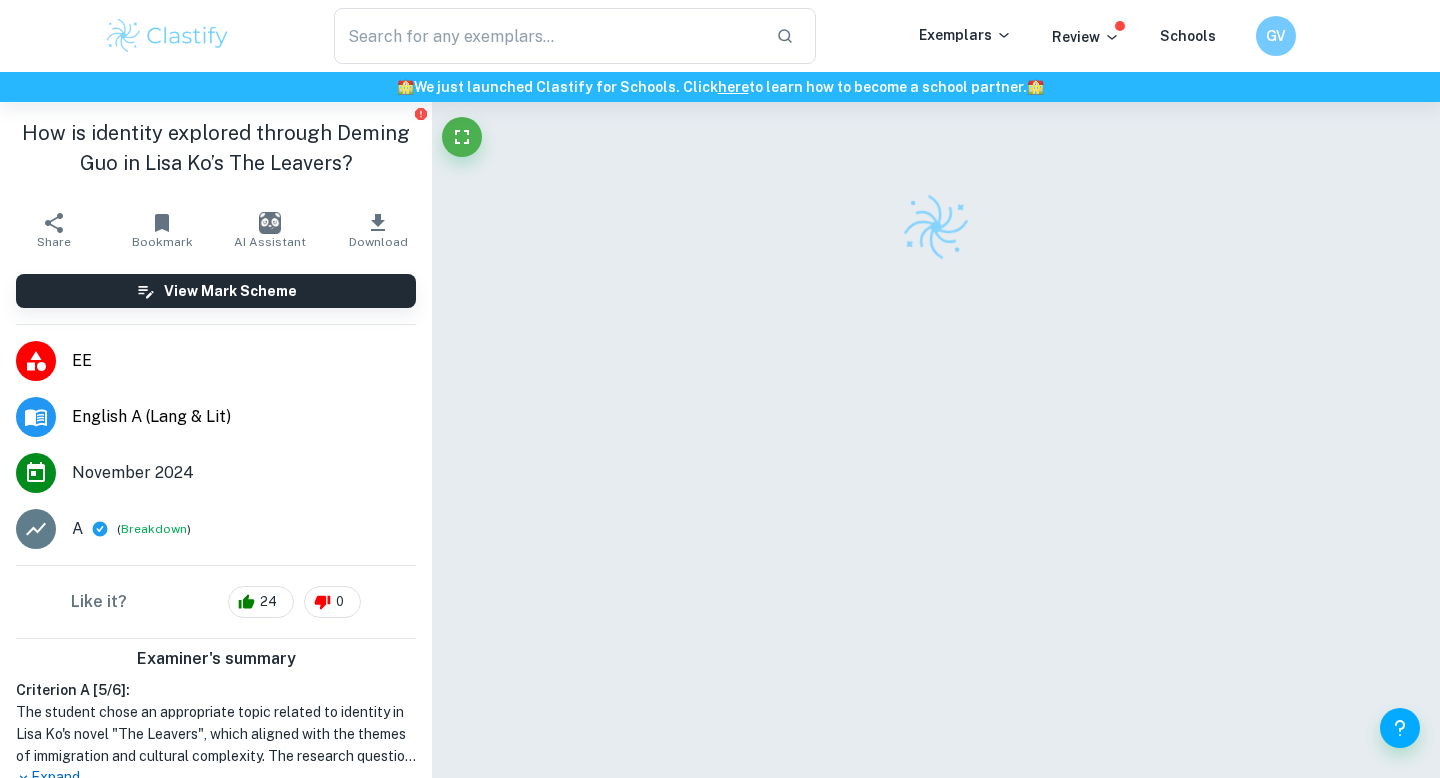 scroll, scrollTop: 28, scrollLeft: 0, axis: vertical 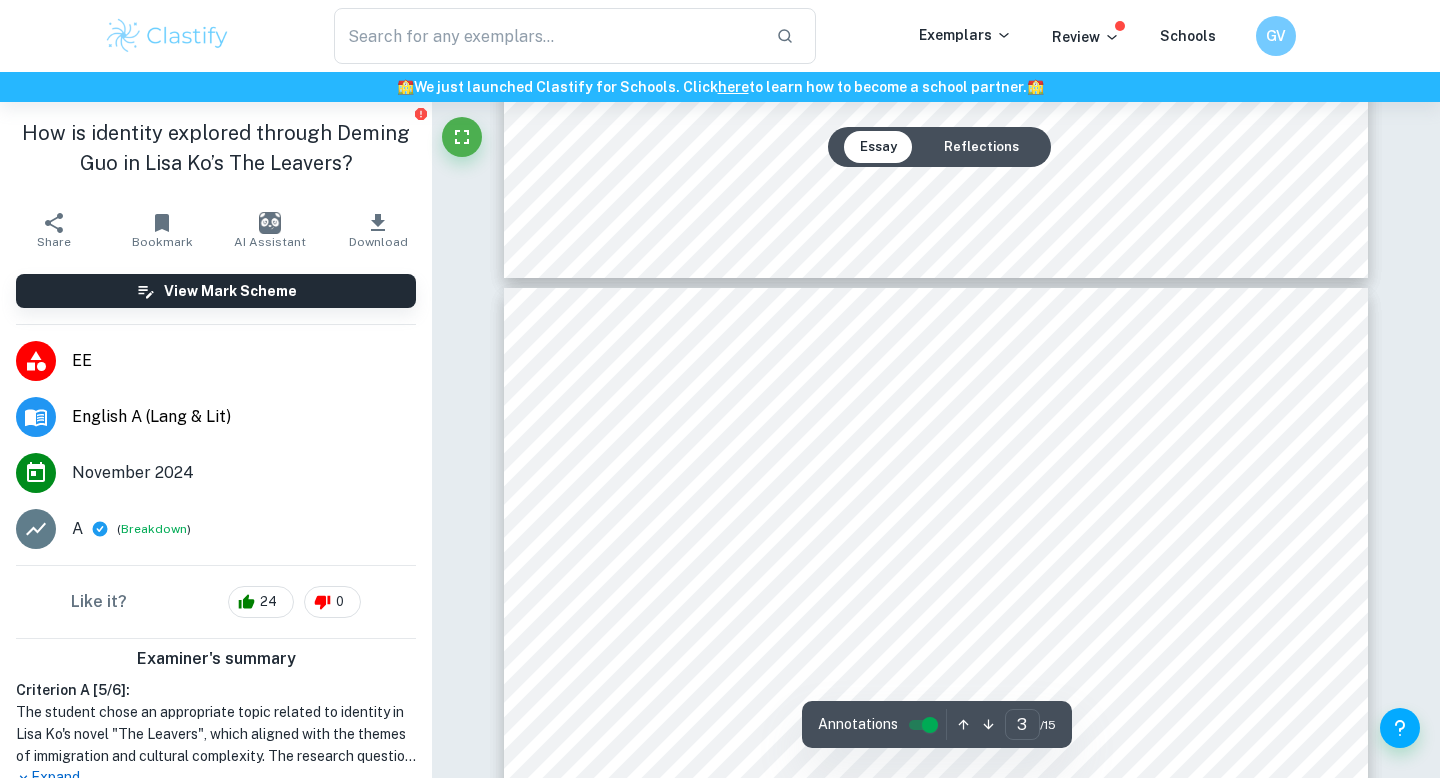 type on "4" 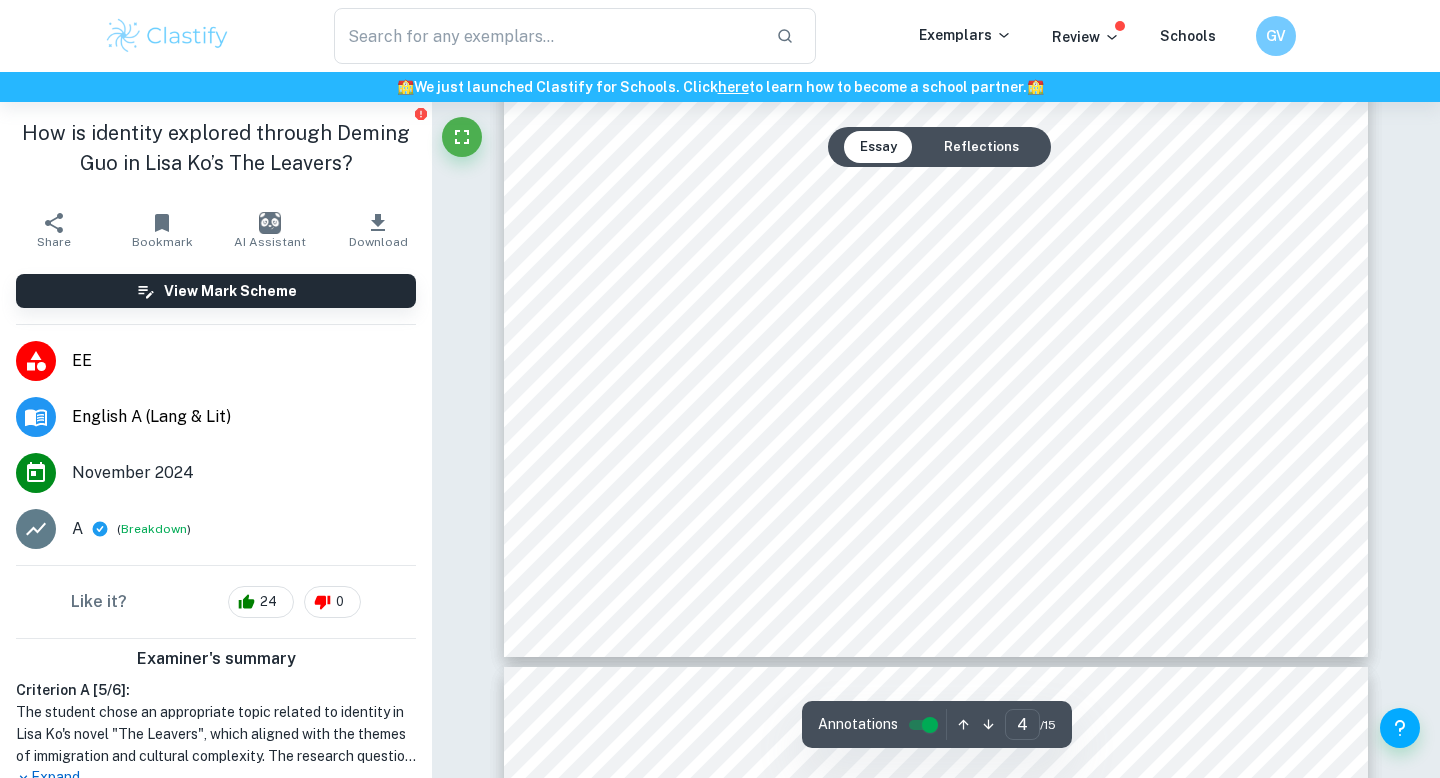 scroll, scrollTop: 4431, scrollLeft: 0, axis: vertical 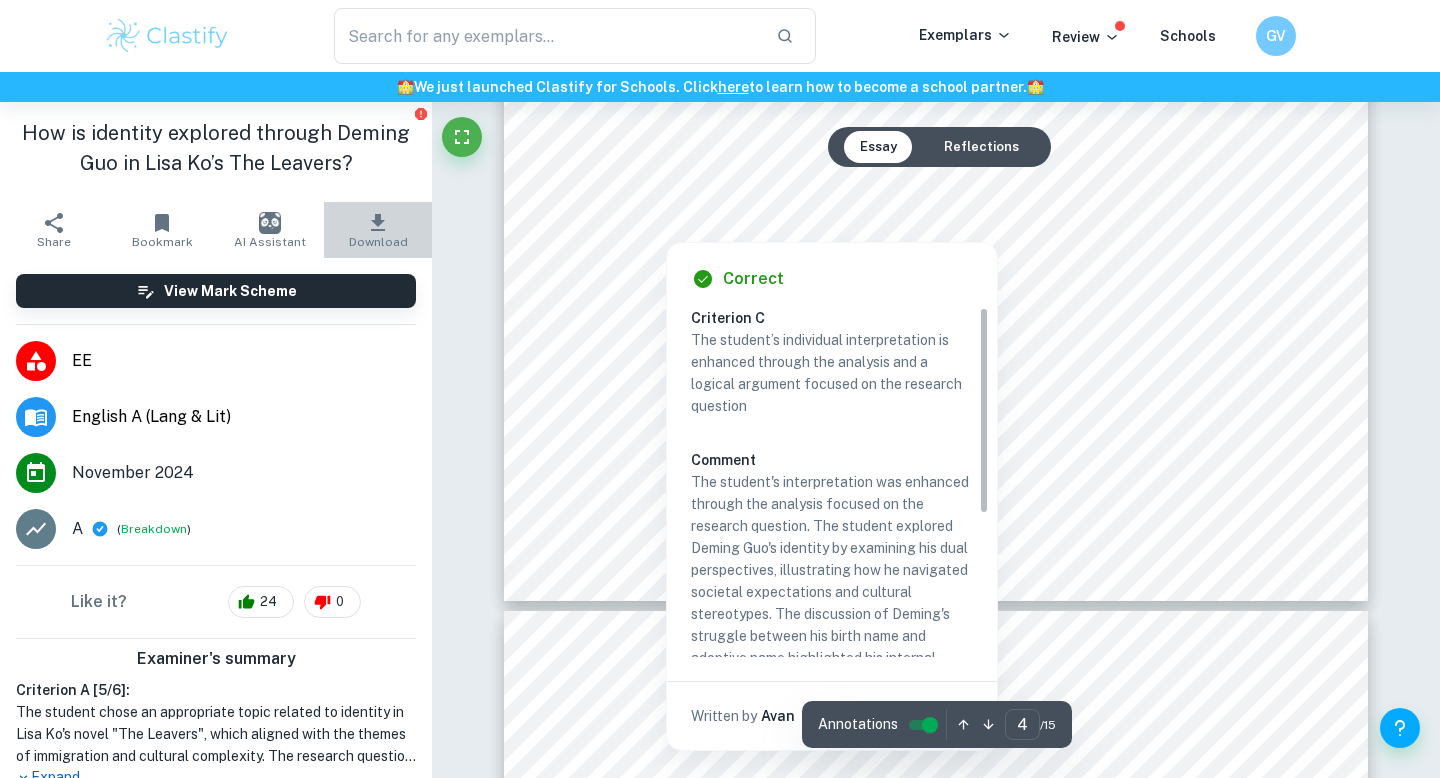 click on "Download" at bounding box center (378, 230) 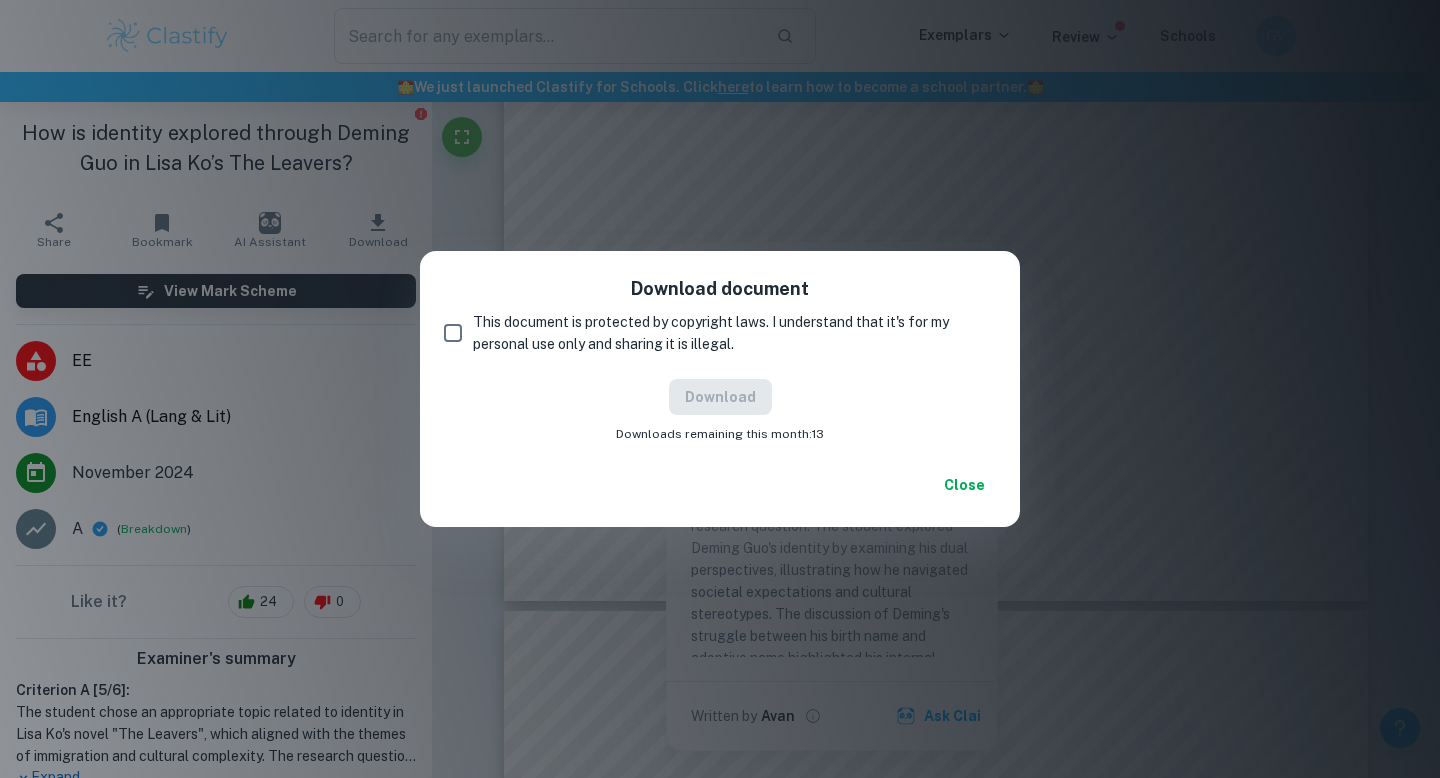 click on "Download document This document is protected by copyright laws. I understand that it's for my personal use only and sharing it is illegal. Download Downloads remaining this month: 13" at bounding box center (720, 359) 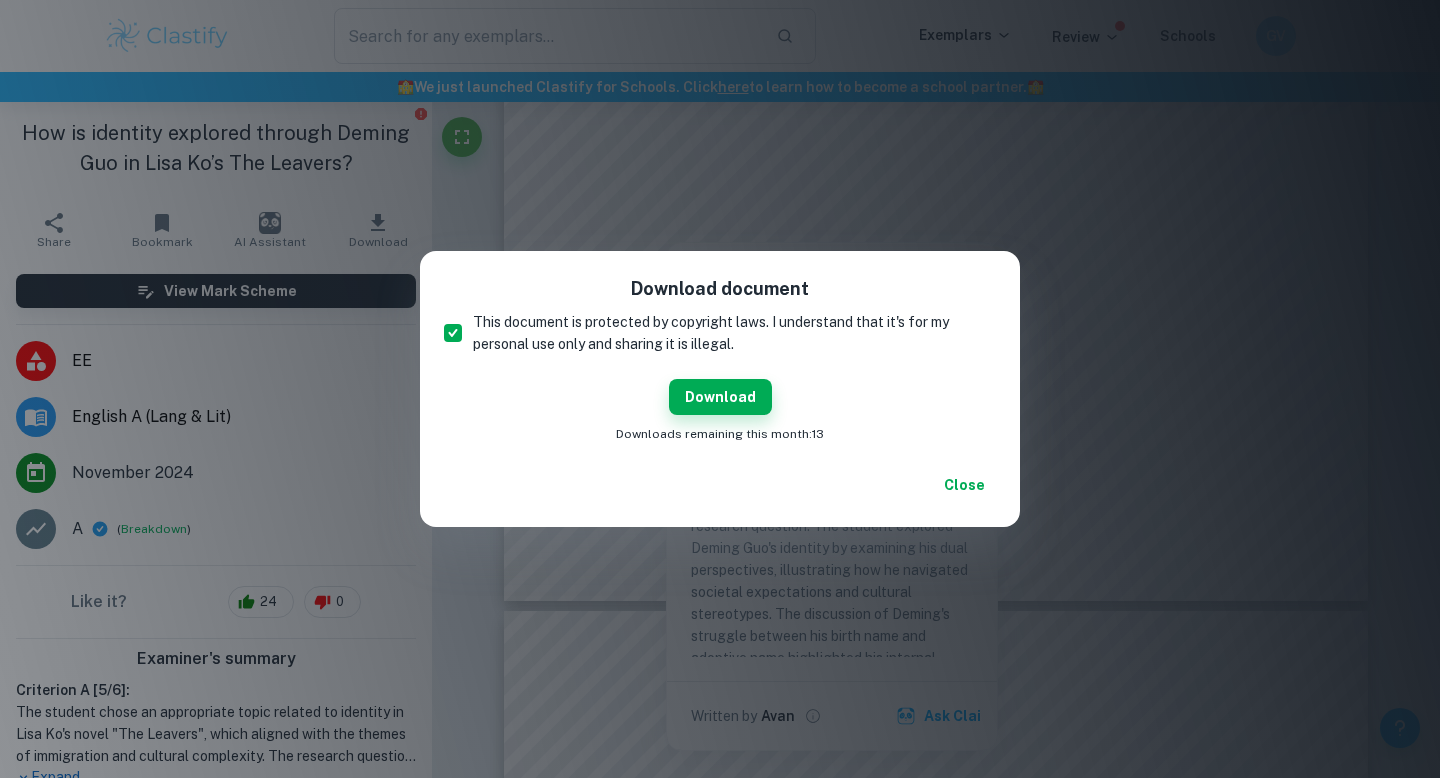 click on "Download document This document is protected by copyright laws. I understand that it's for my personal use only and sharing it is illegal. Download Downloads remaining this month: 13" at bounding box center (720, 359) 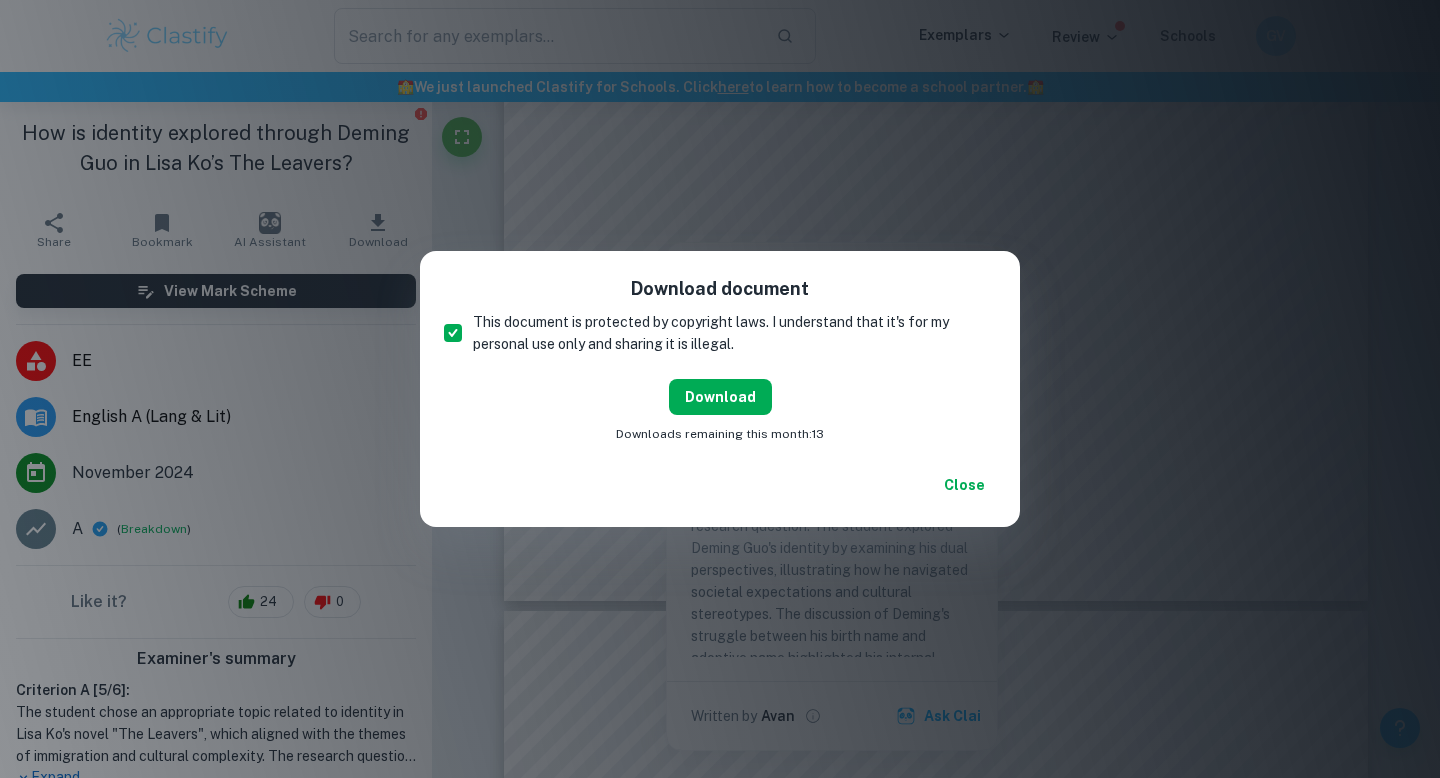 click on "Download" at bounding box center [720, 397] 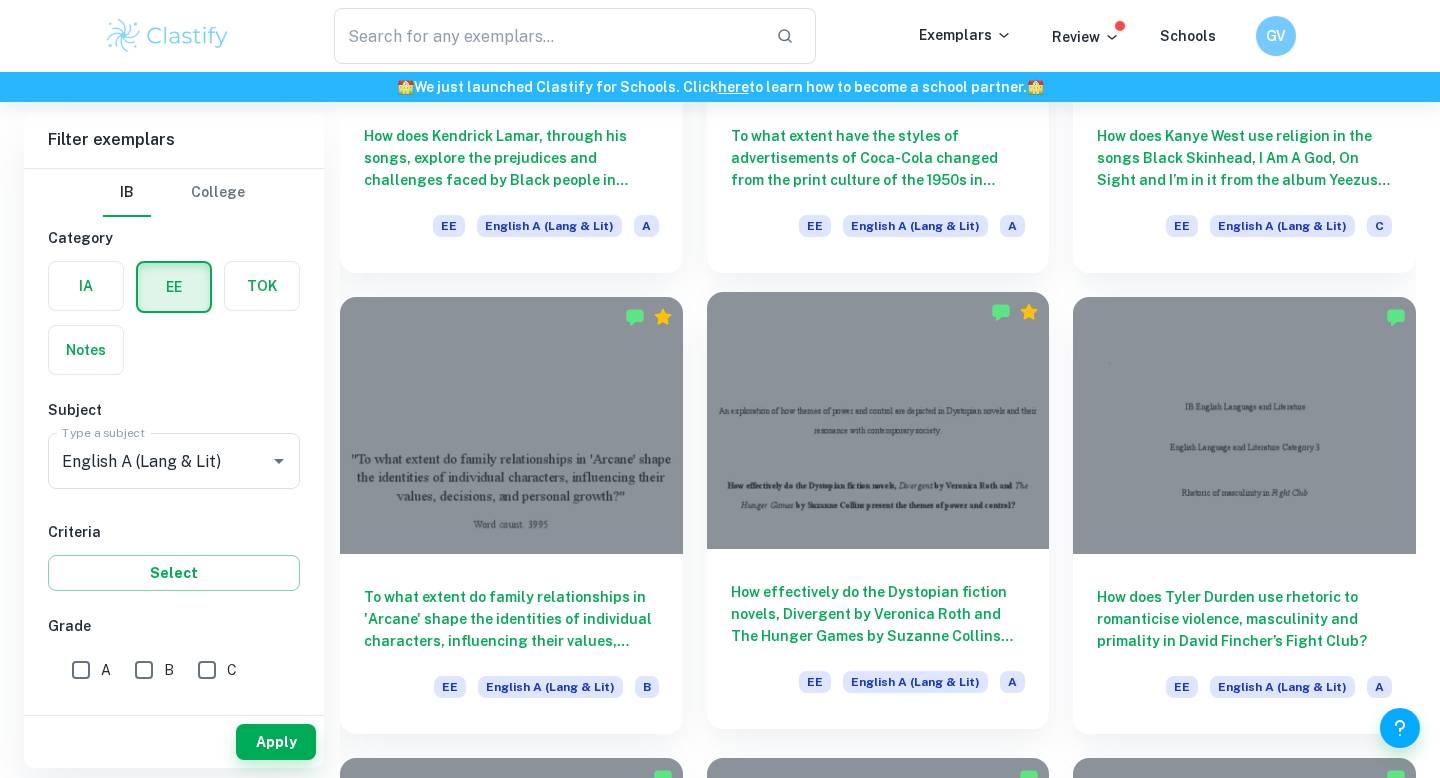 scroll, scrollTop: 1351, scrollLeft: 0, axis: vertical 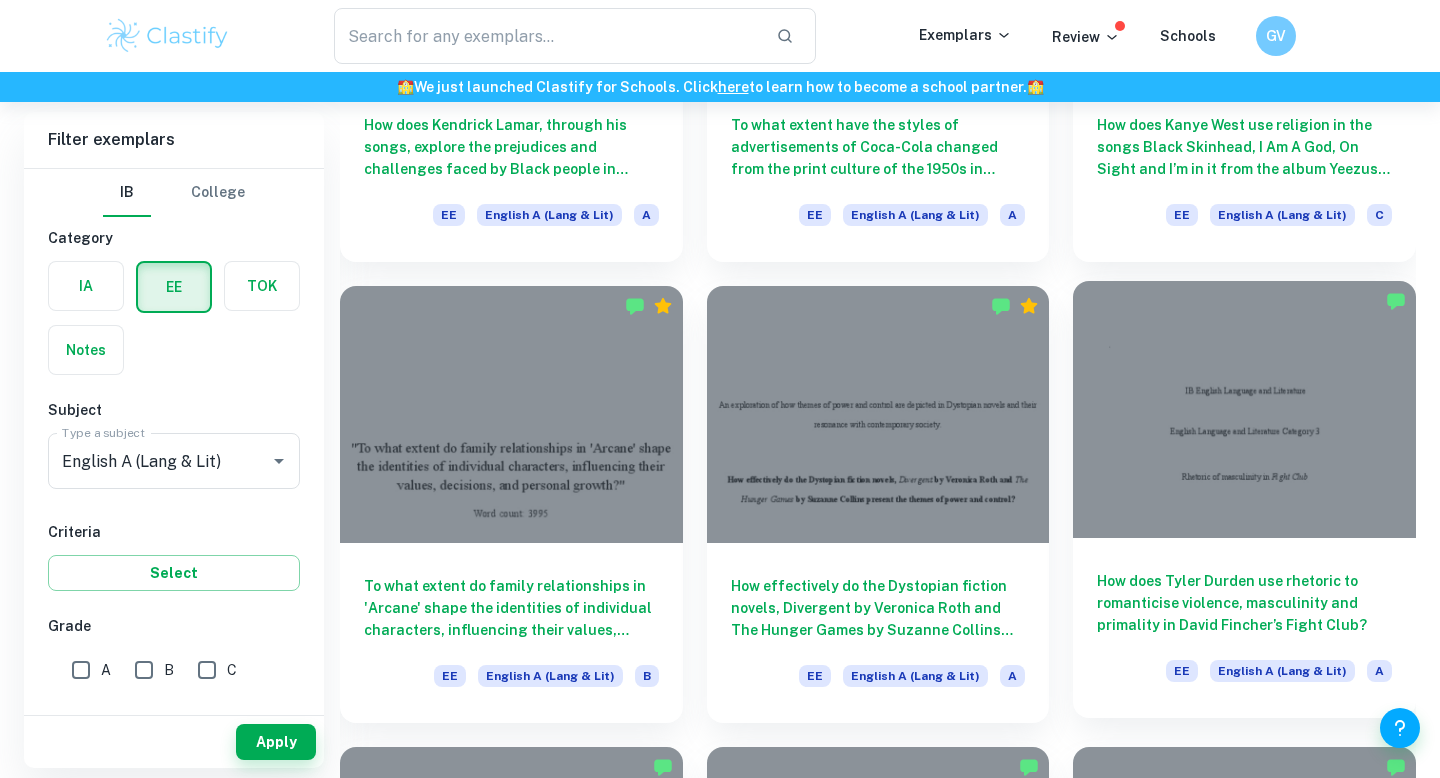 click on "How does Tyler Durden use rhetoric to romanticise violence, masculinity and primality in David Fincher’s Fight Club?" at bounding box center (1244, 603) 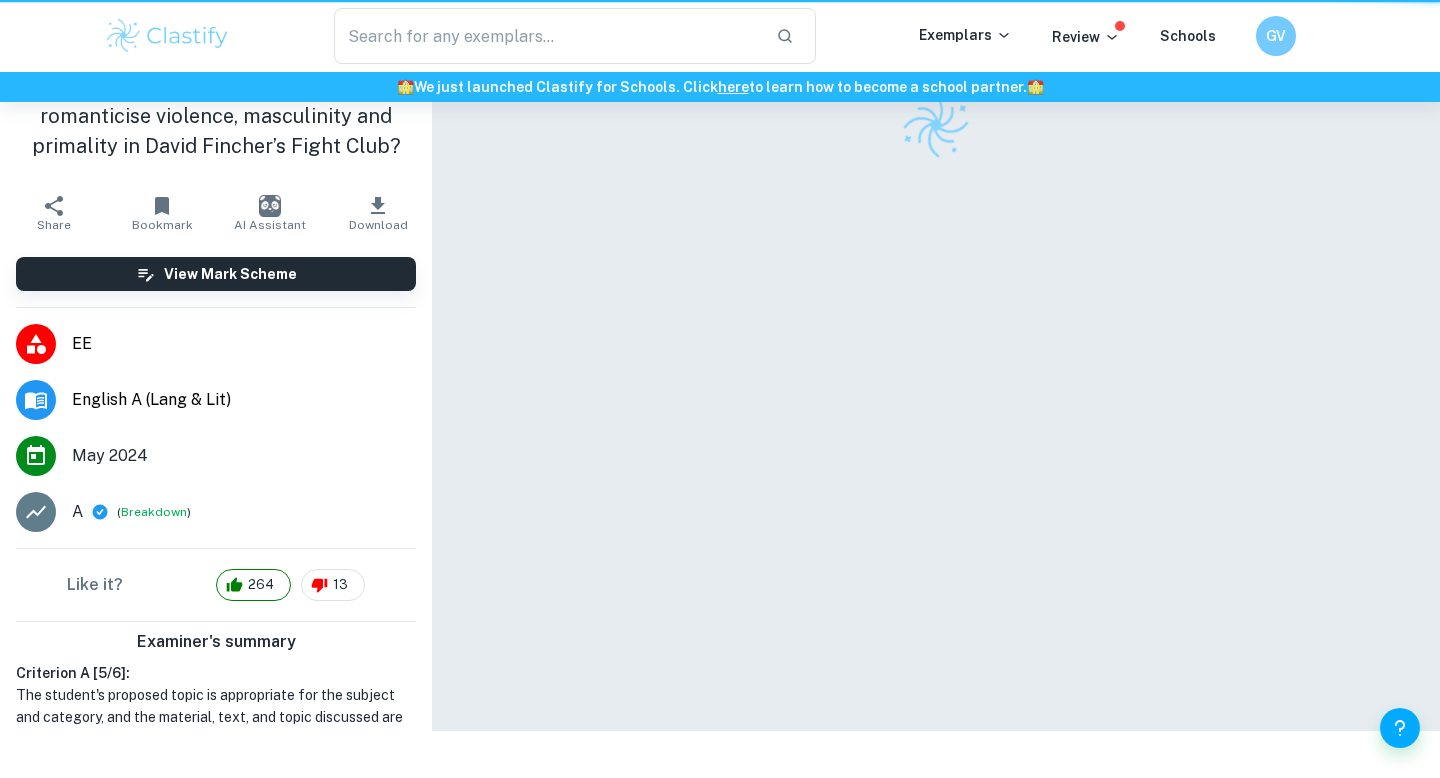 scroll, scrollTop: 0, scrollLeft: 0, axis: both 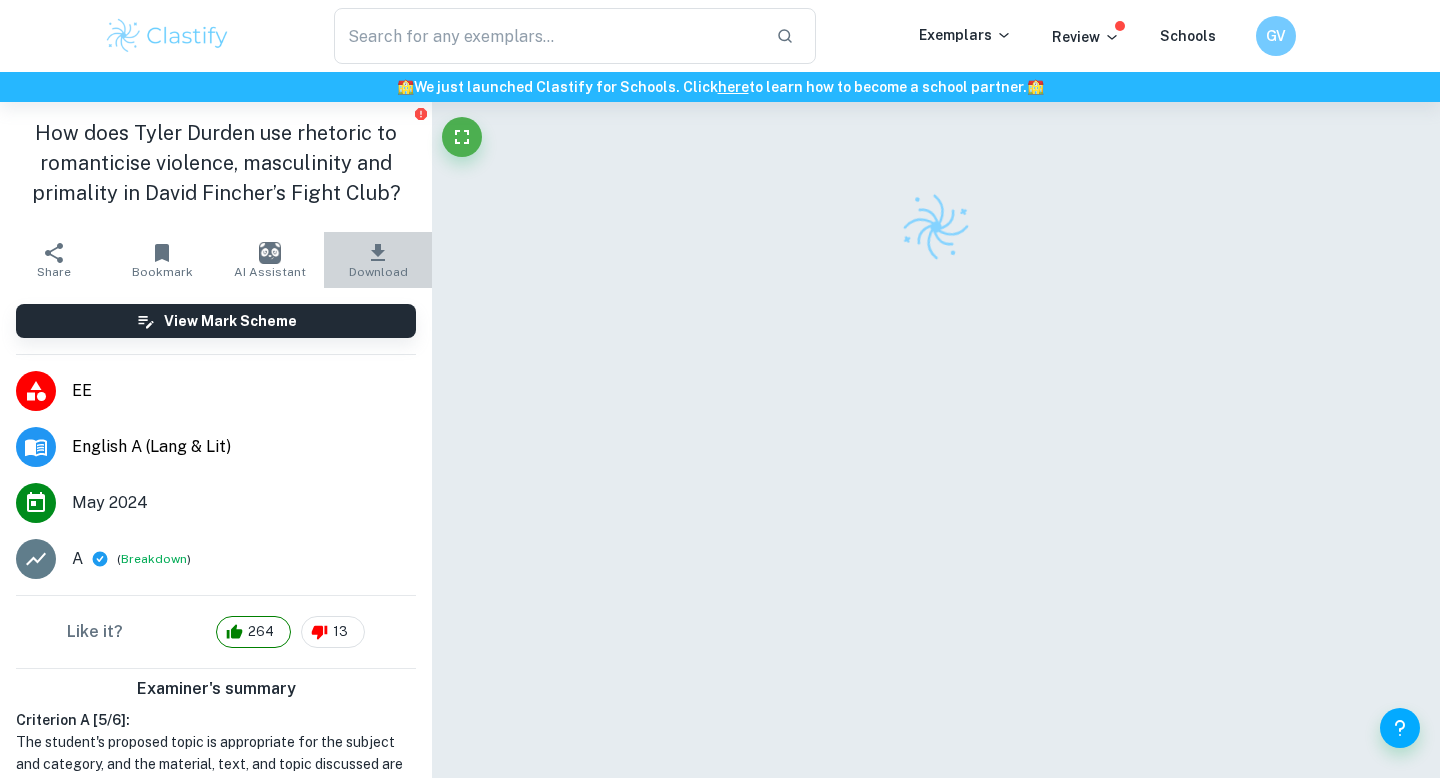 click on "Download" at bounding box center [378, 260] 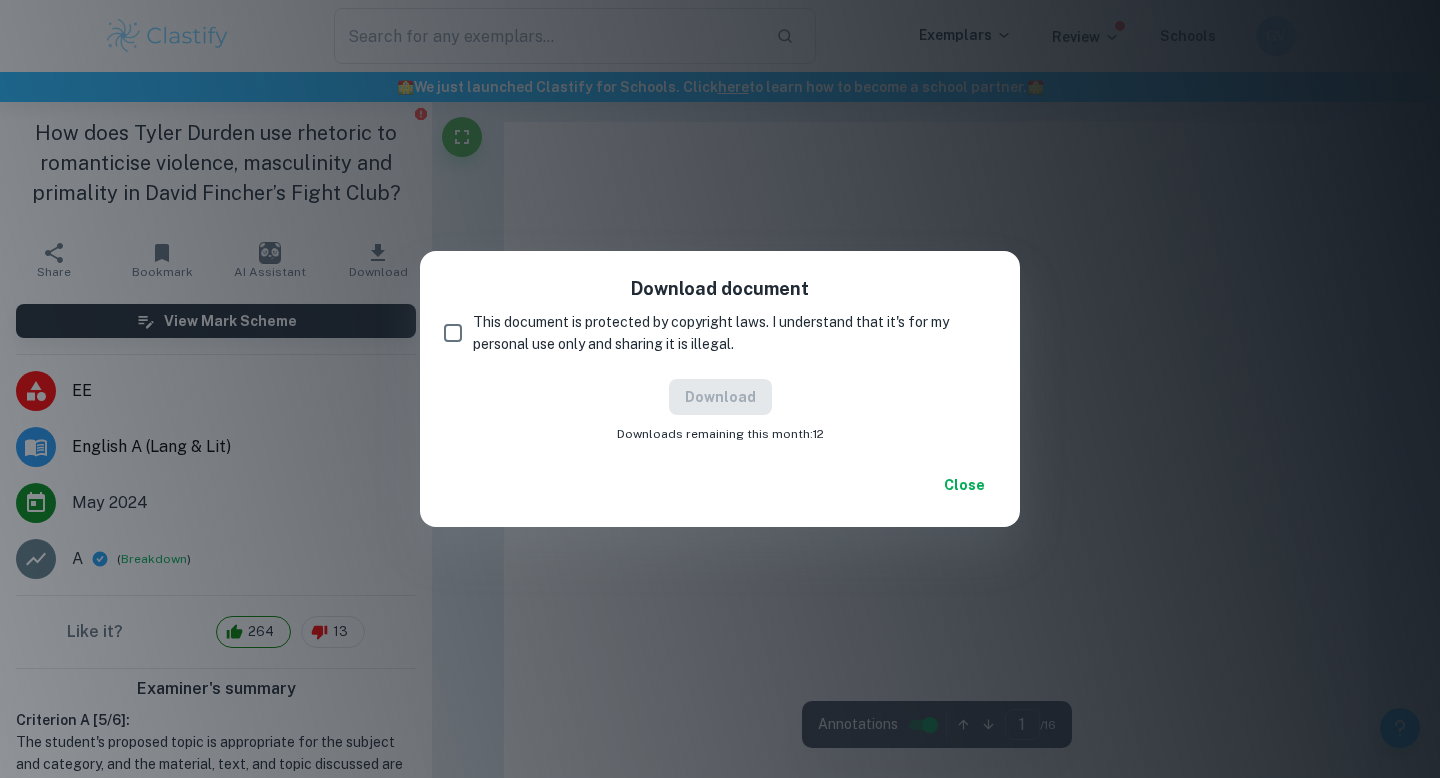 click on "This document is protected by copyright laws. I understand that it's for my personal use only and sharing it is illegal." at bounding box center [726, 333] 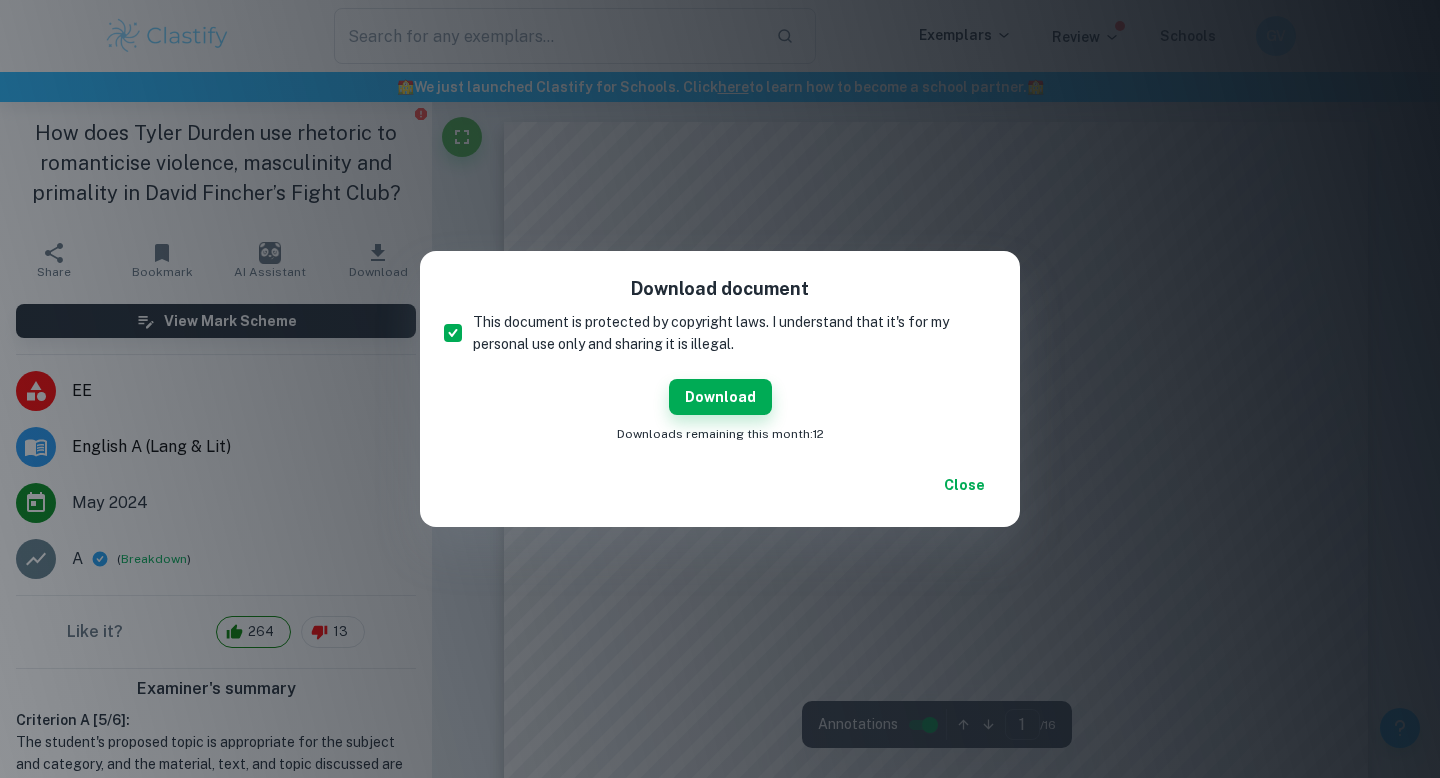 click on "Download" at bounding box center (720, 397) 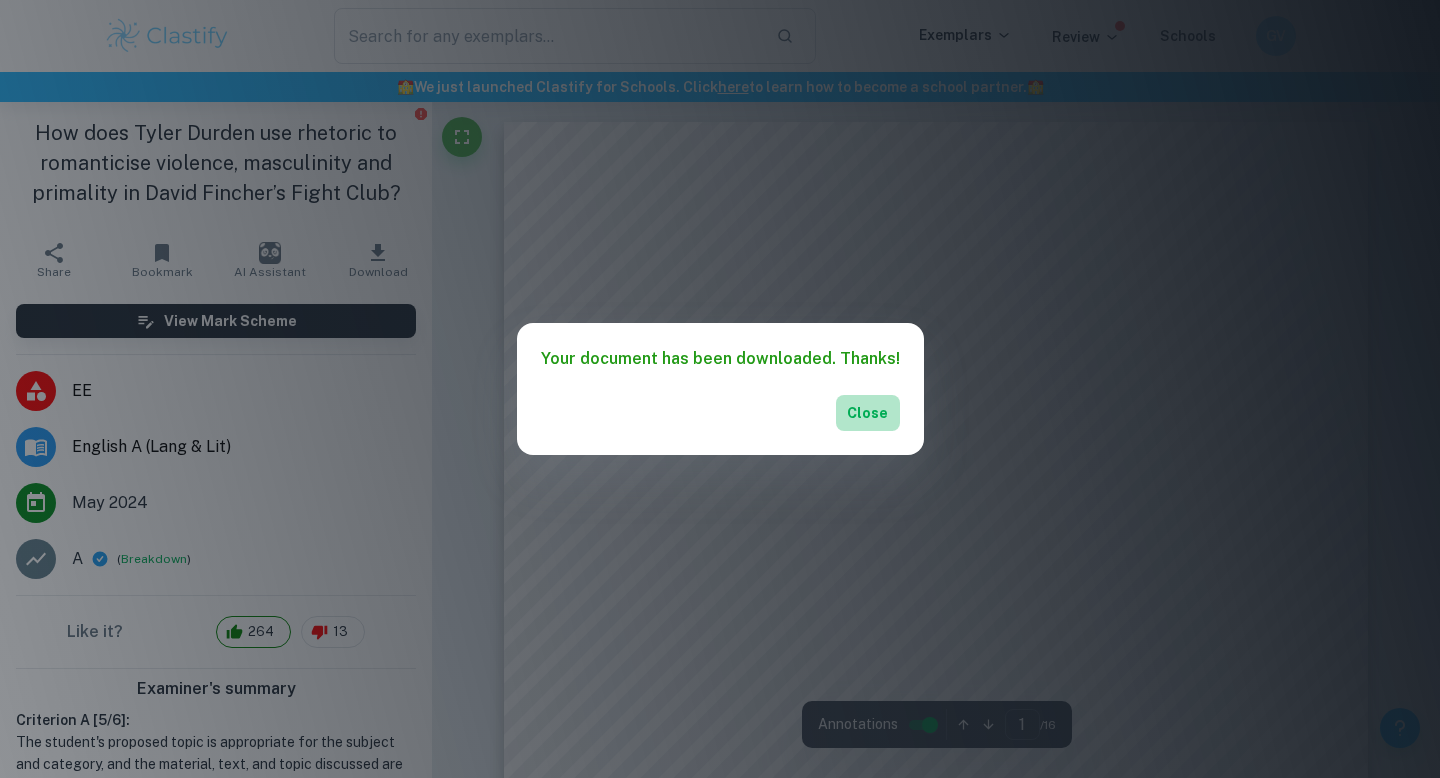 click on "Close" at bounding box center [868, 413] 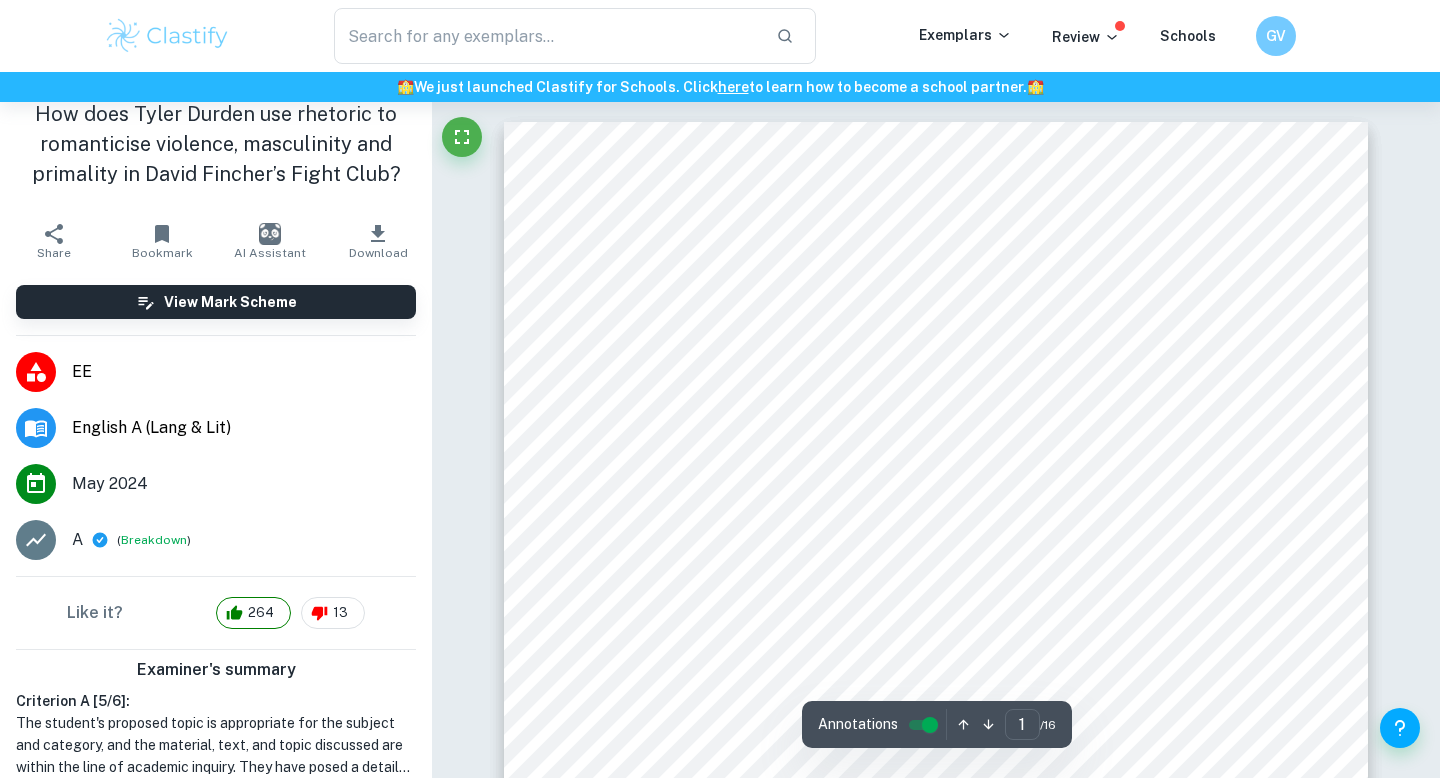 scroll, scrollTop: 9, scrollLeft: 0, axis: vertical 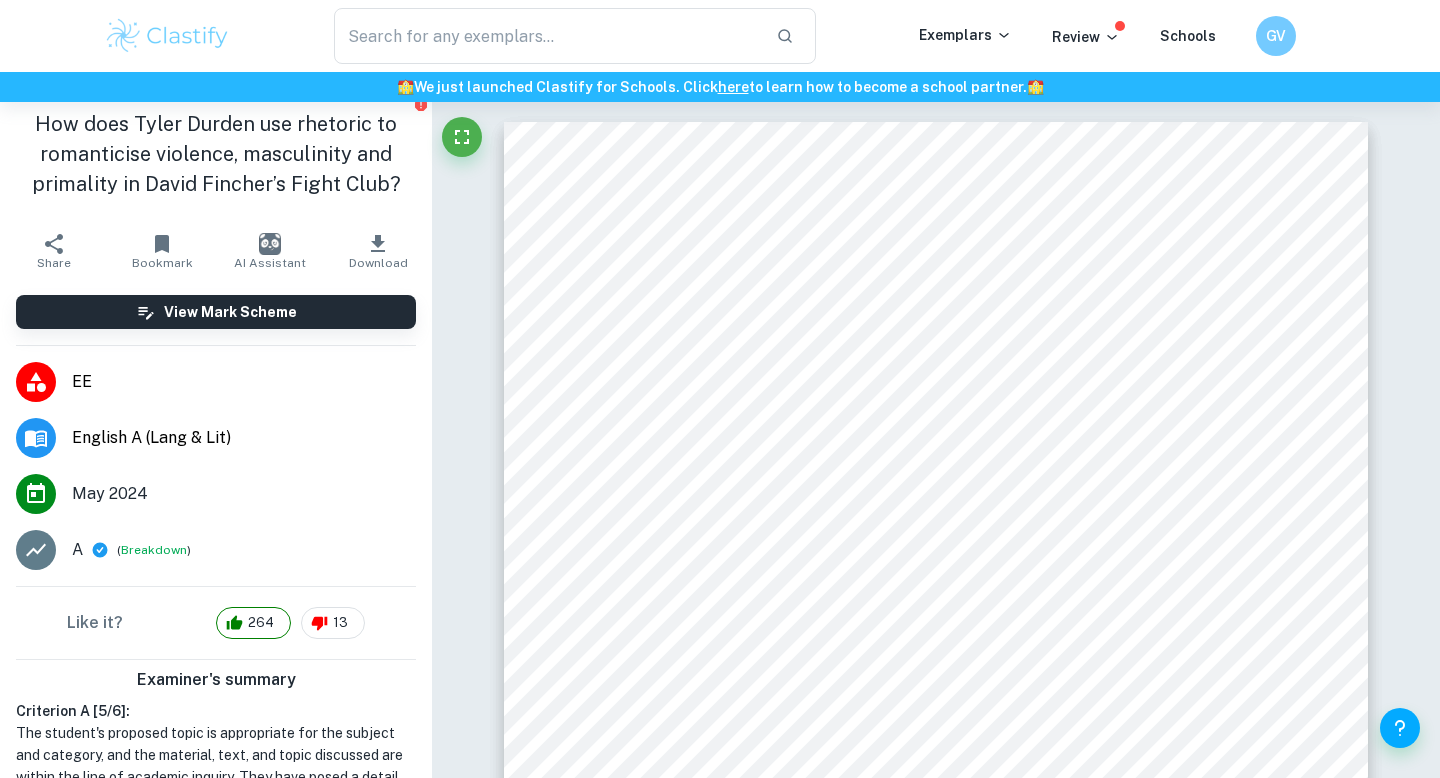 click 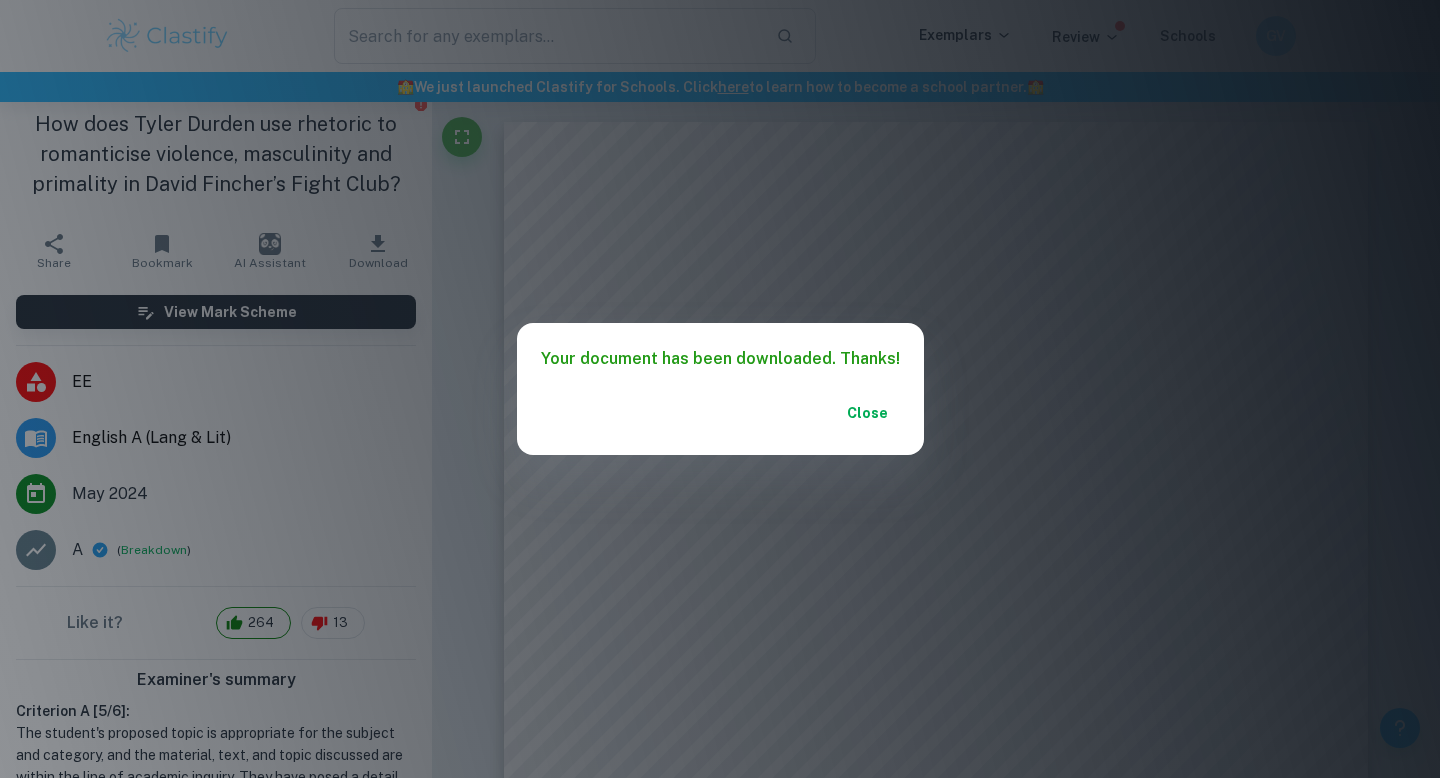 click on "Close" at bounding box center [868, 413] 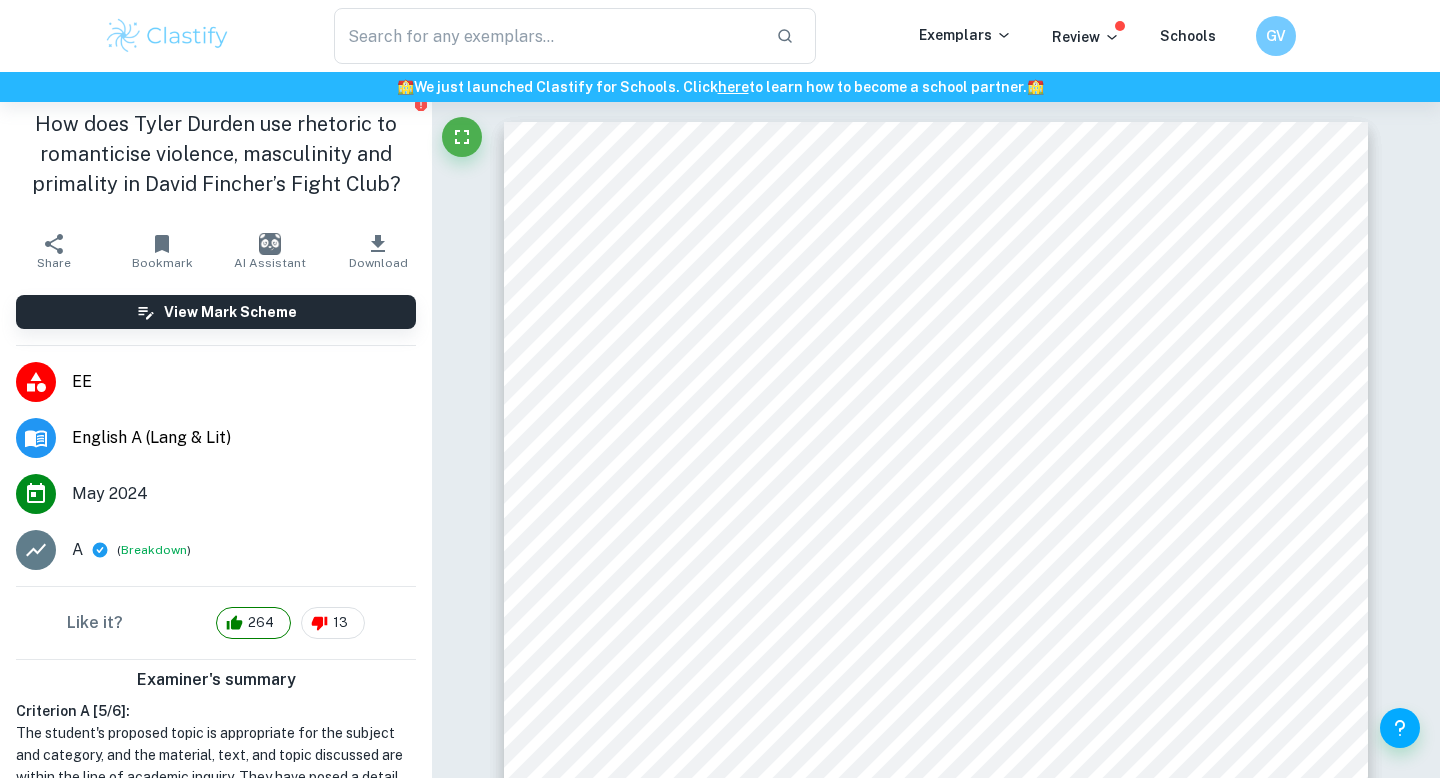 click on "🏫  We just launched Clastify for Schools. Click  here  to learn how to become a school partner.  🏫" at bounding box center (720, 87) 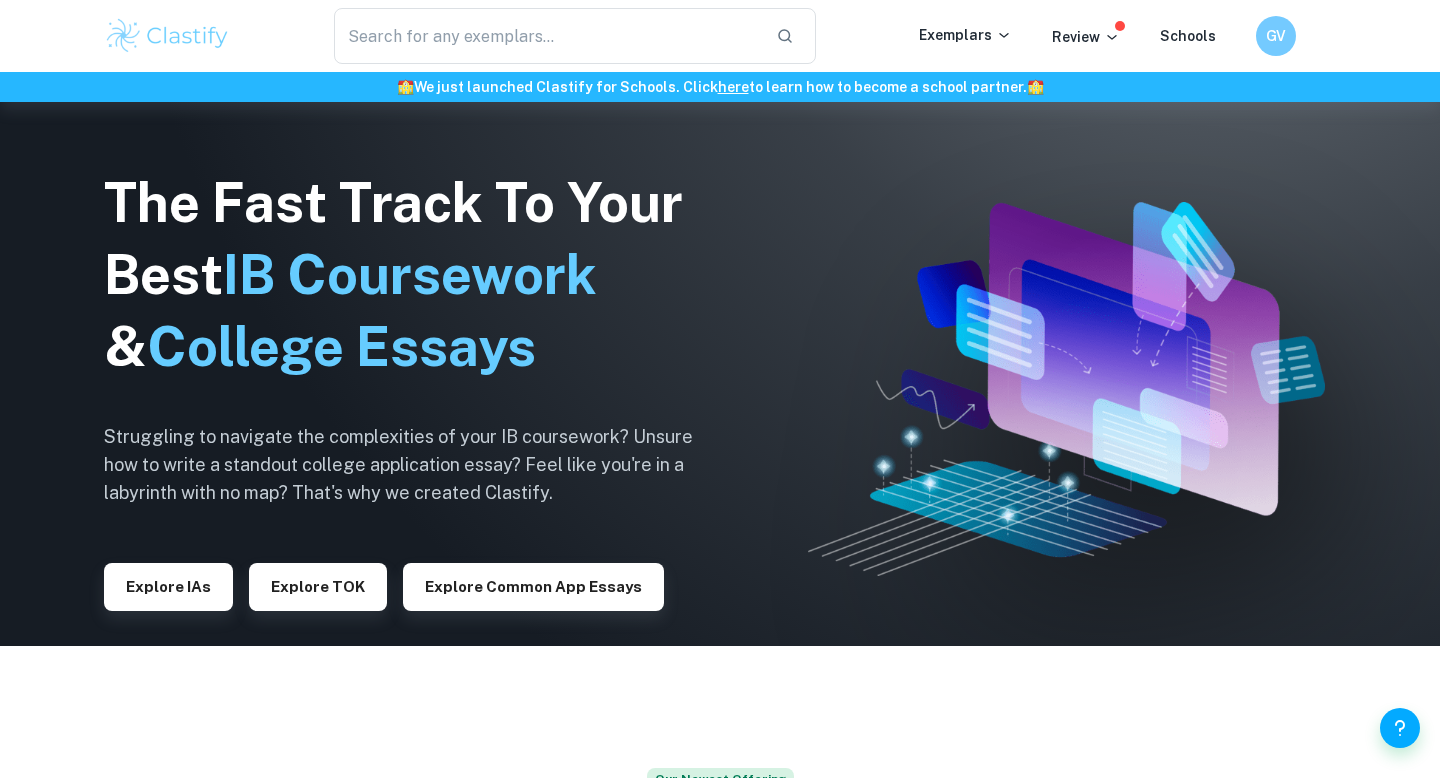 scroll, scrollTop: 144, scrollLeft: 0, axis: vertical 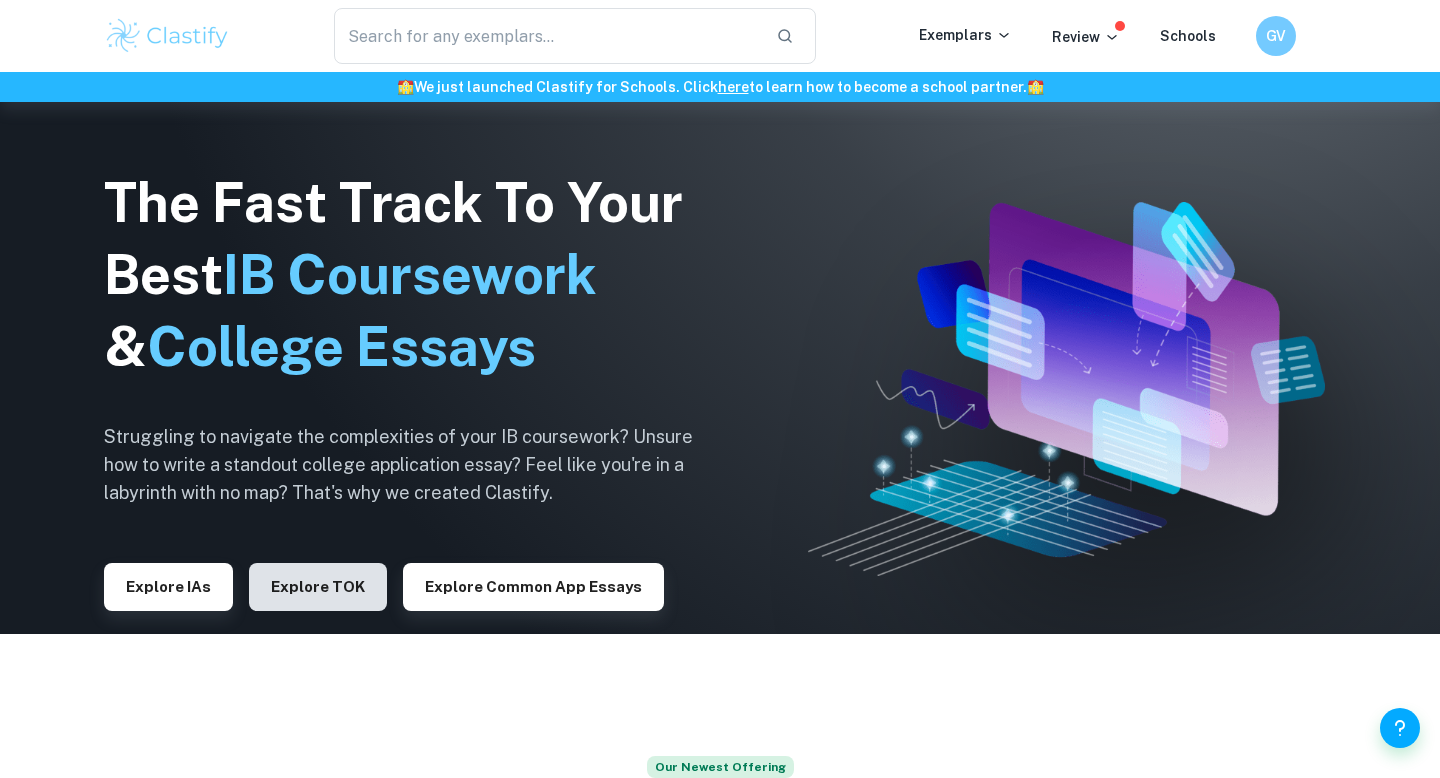 click on "Explore TOK" at bounding box center [318, 587] 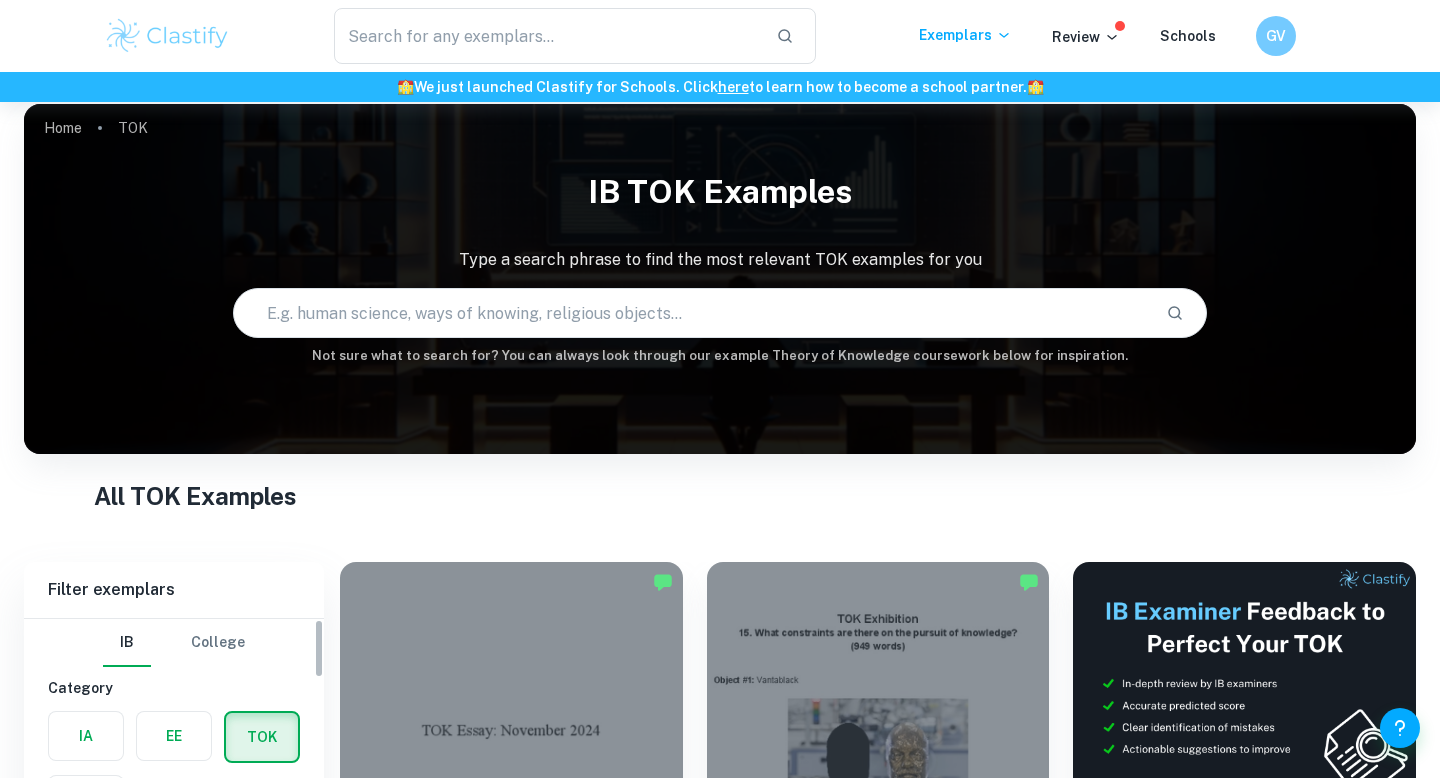 scroll, scrollTop: 177, scrollLeft: 0, axis: vertical 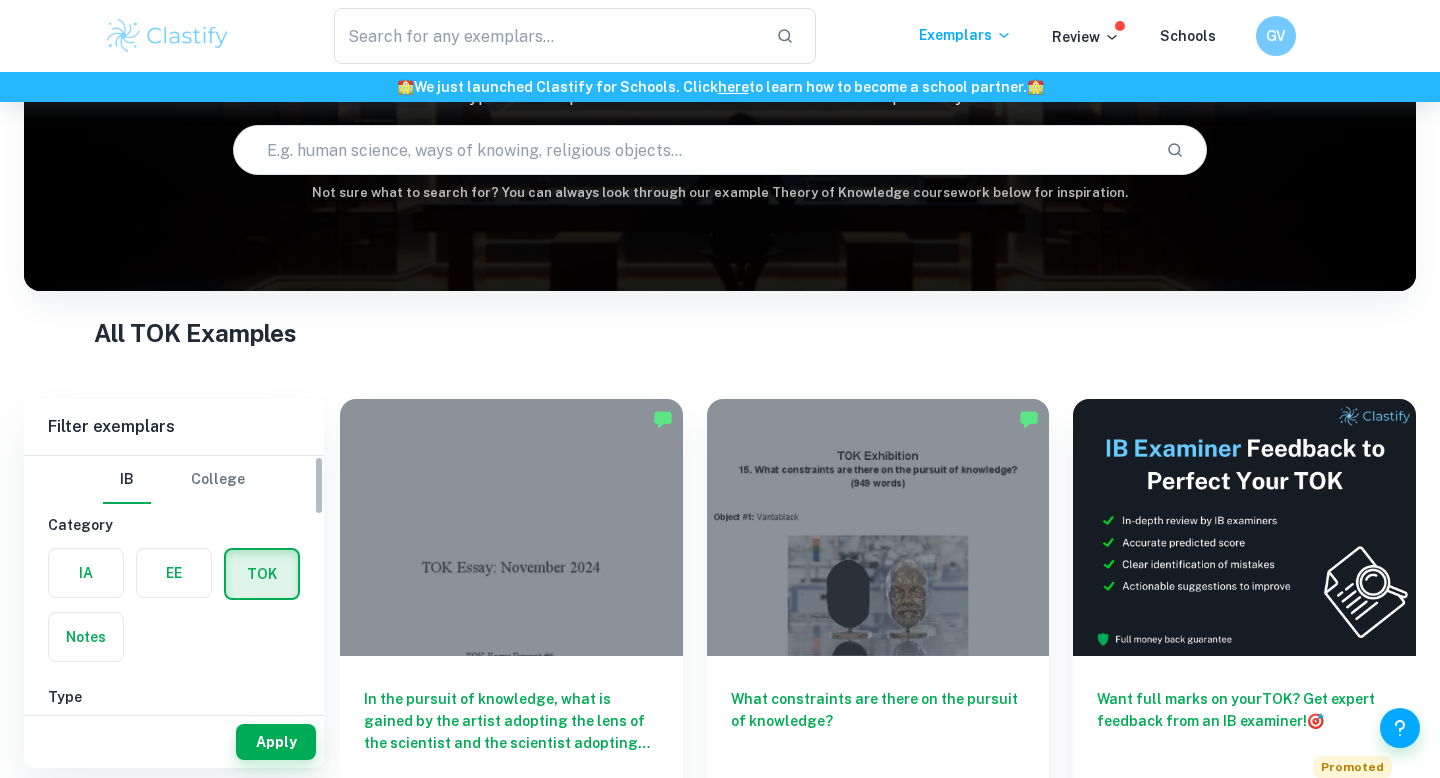 click at bounding box center (174, 573) 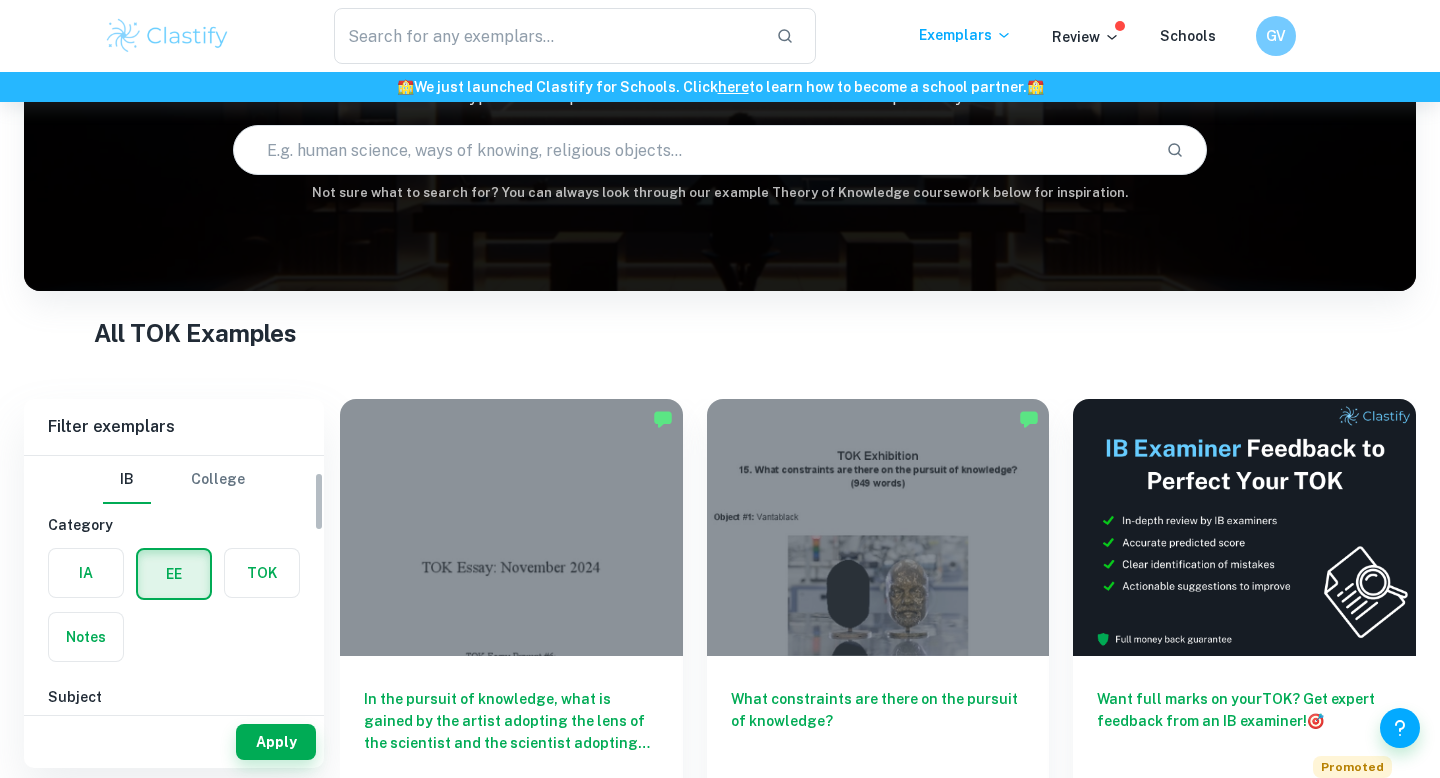scroll, scrollTop: 103, scrollLeft: 0, axis: vertical 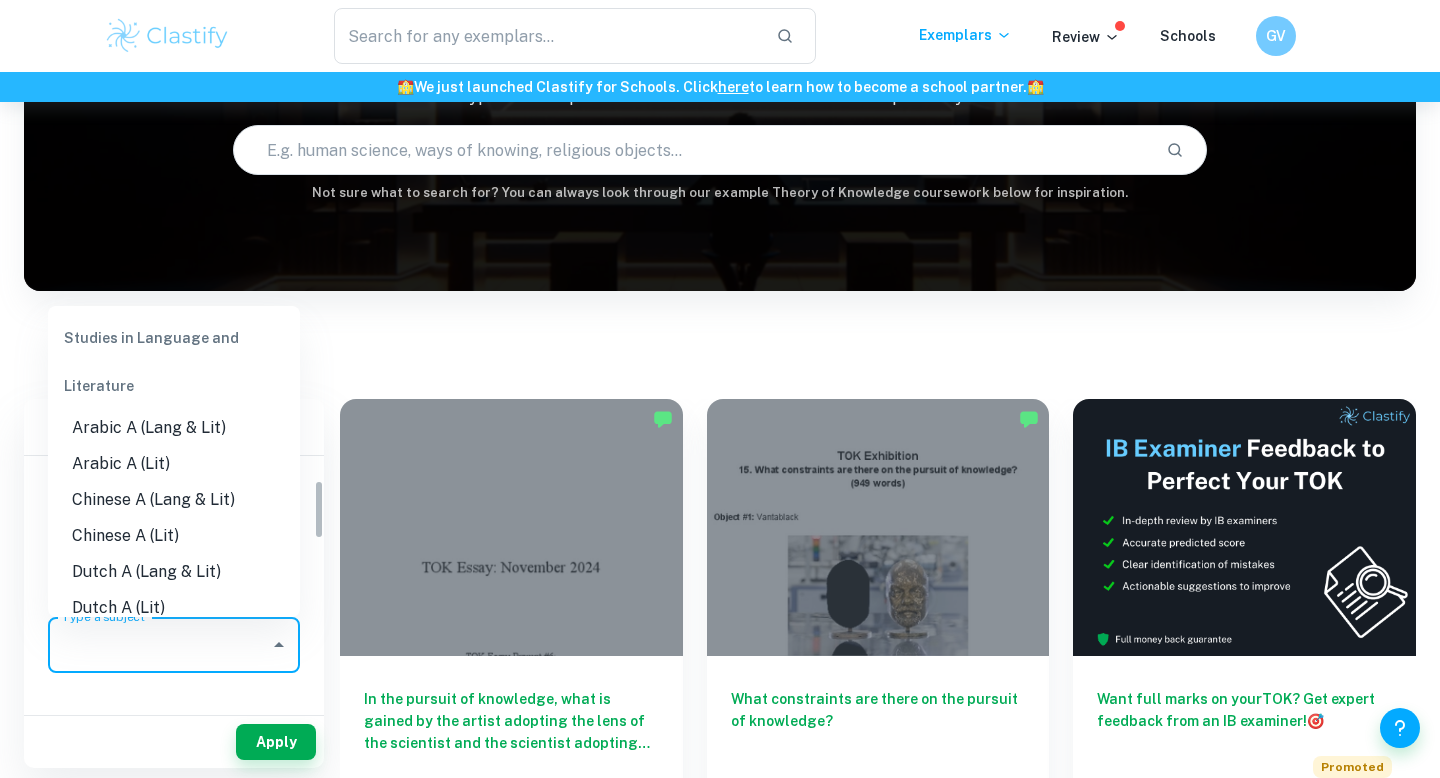 click on "Type a subject" at bounding box center [159, 645] 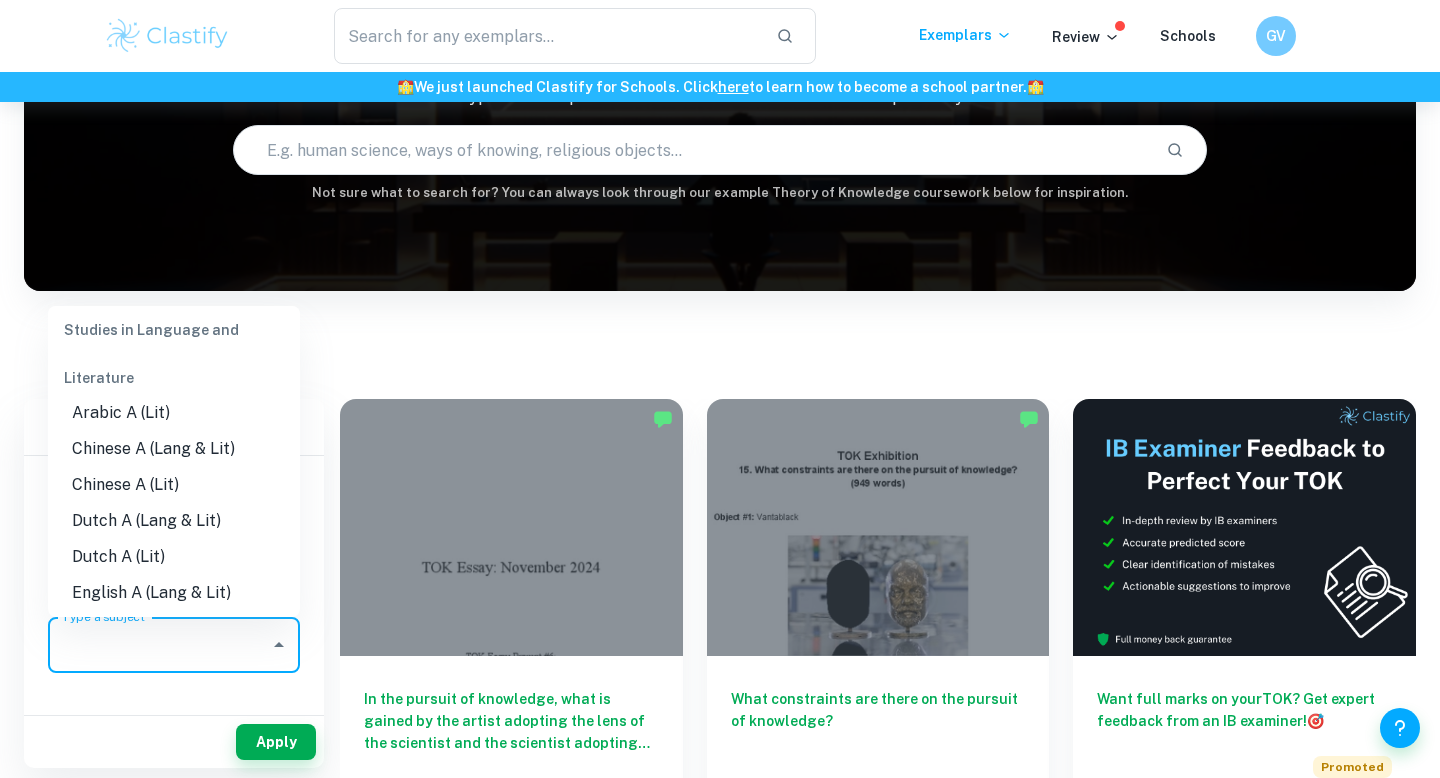 scroll, scrollTop: 88, scrollLeft: 0, axis: vertical 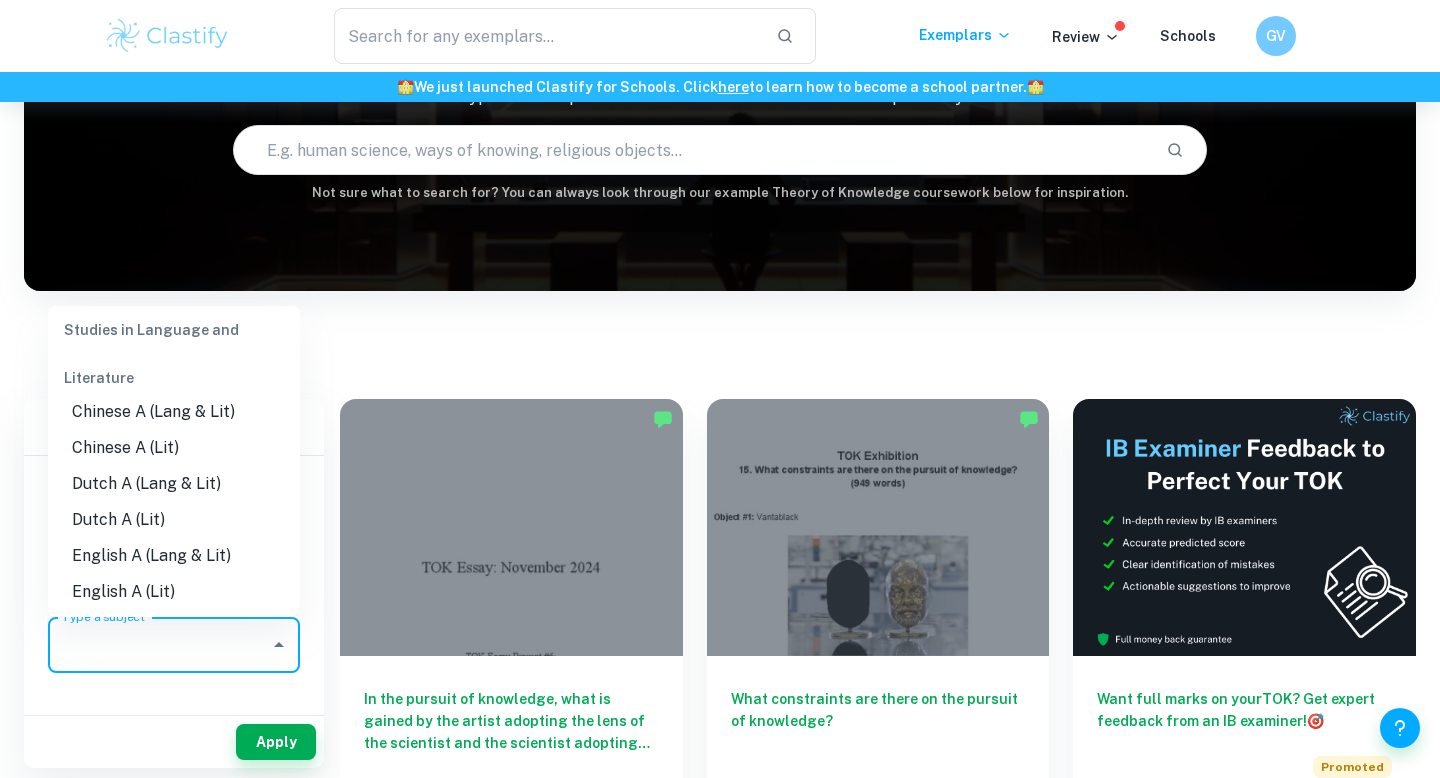 click on "English A (Lang & Lit)" at bounding box center [174, 556] 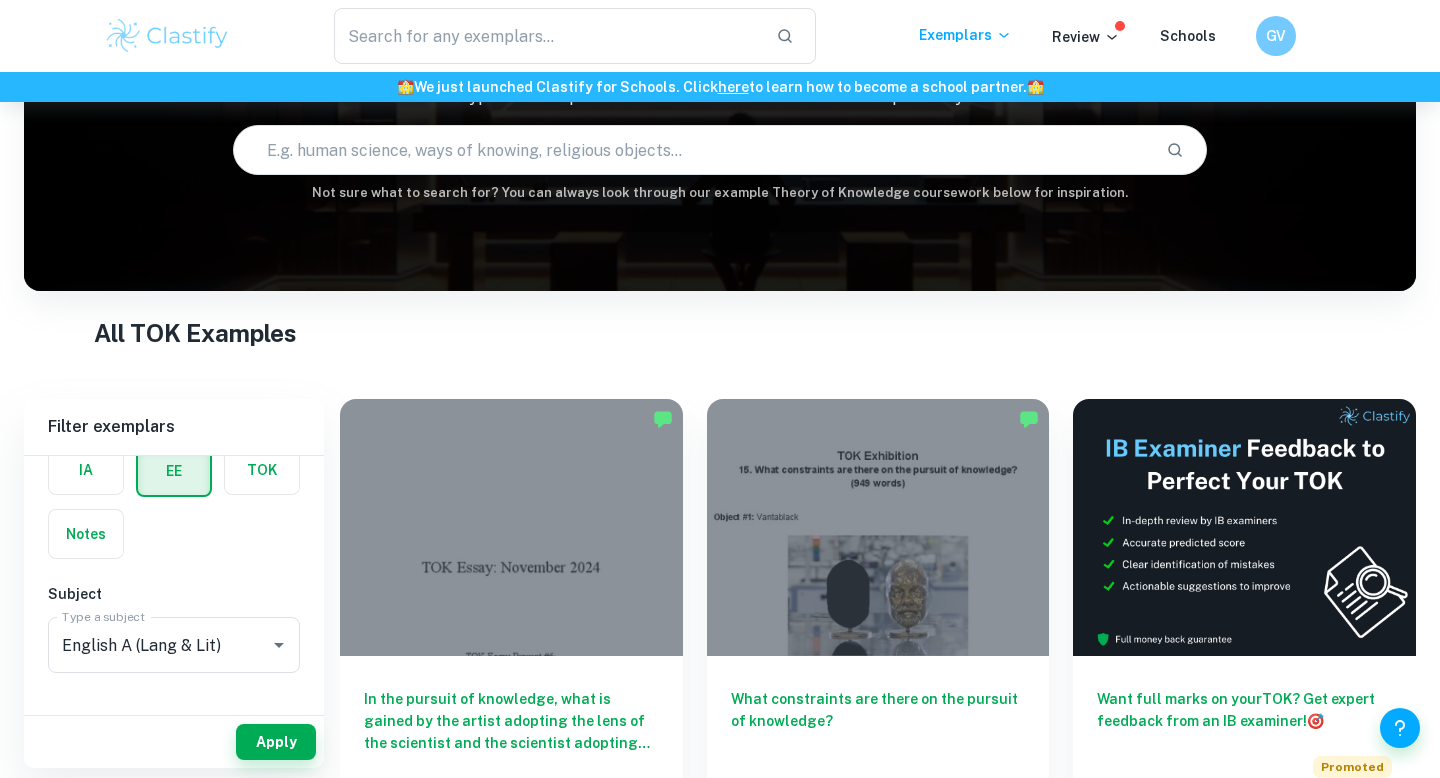 click on "Apply" at bounding box center (174, 742) 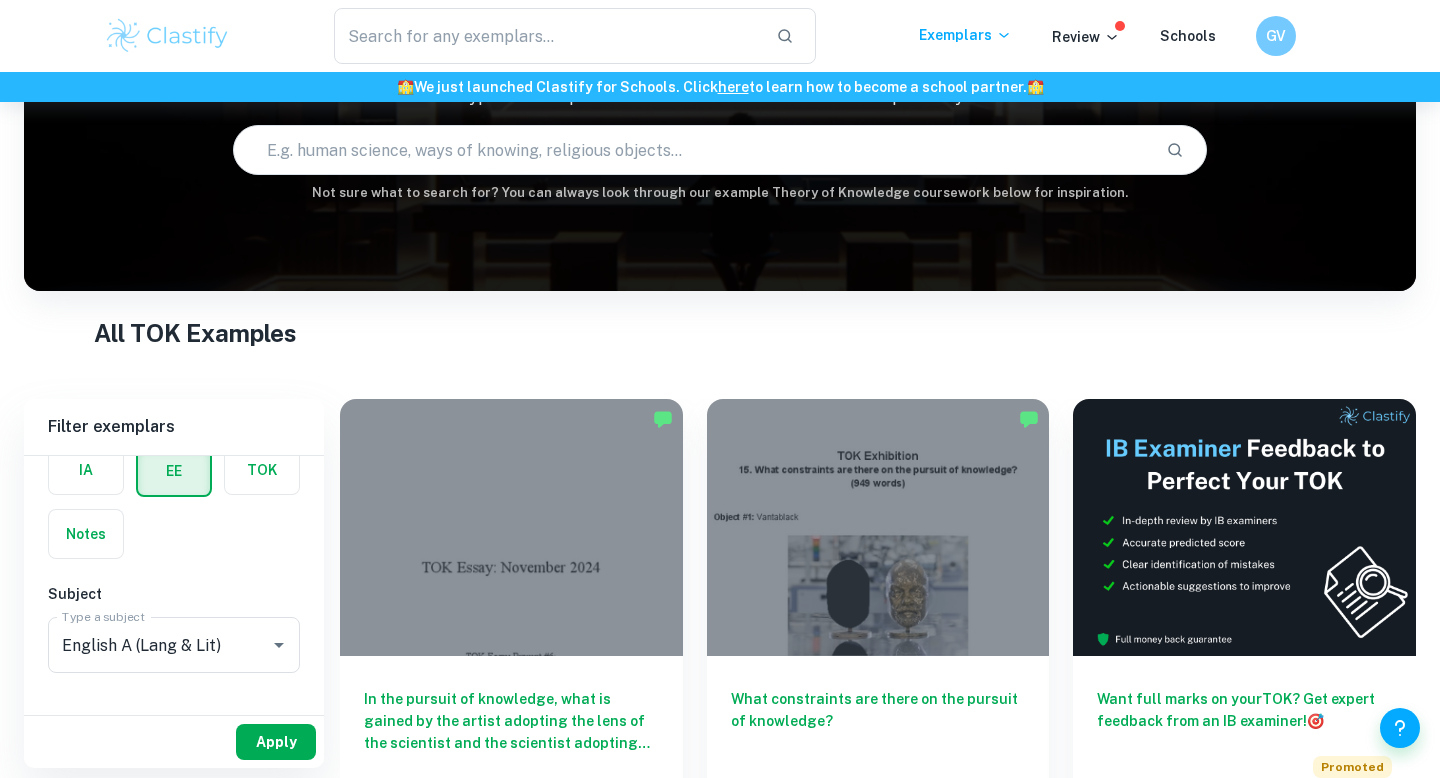 click on "Apply" at bounding box center (276, 742) 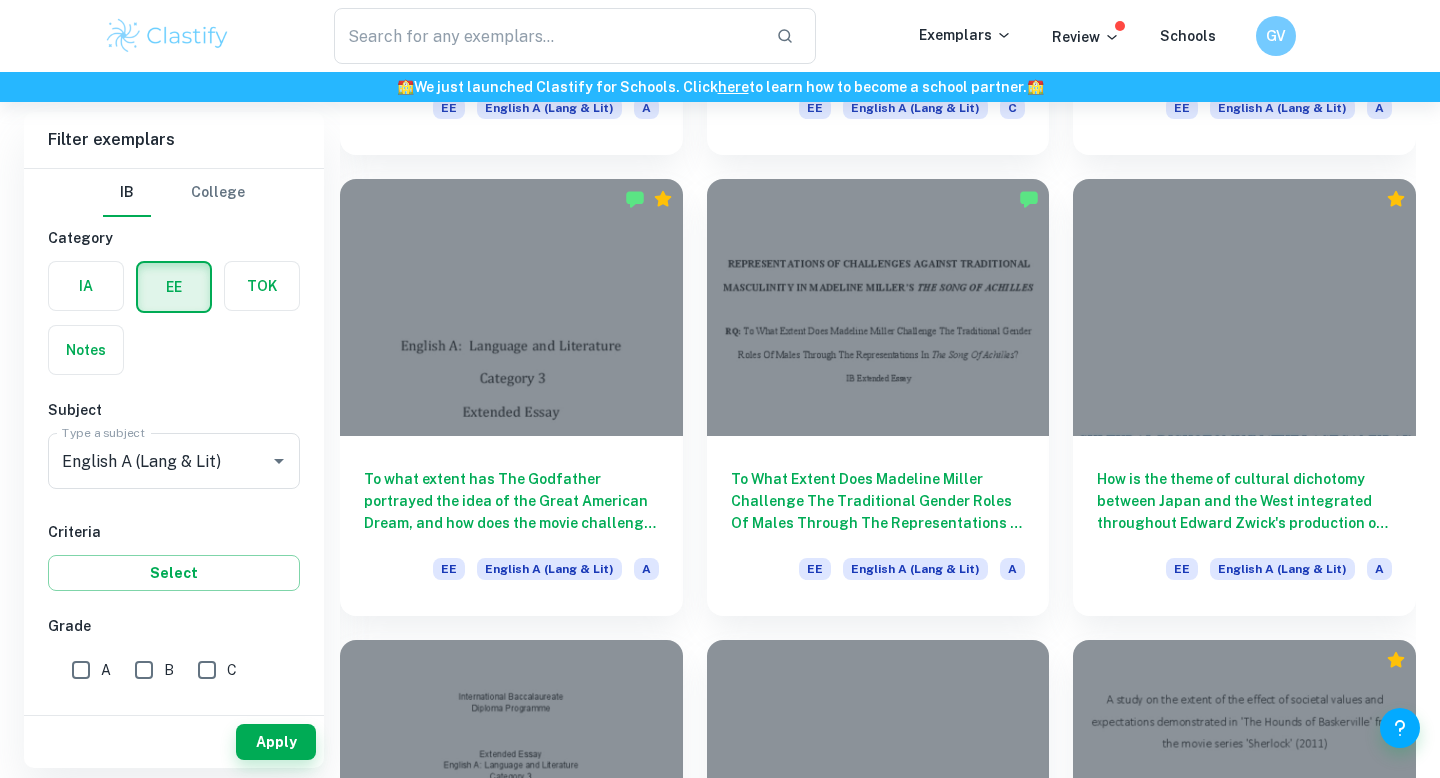 scroll, scrollTop: 2840, scrollLeft: 0, axis: vertical 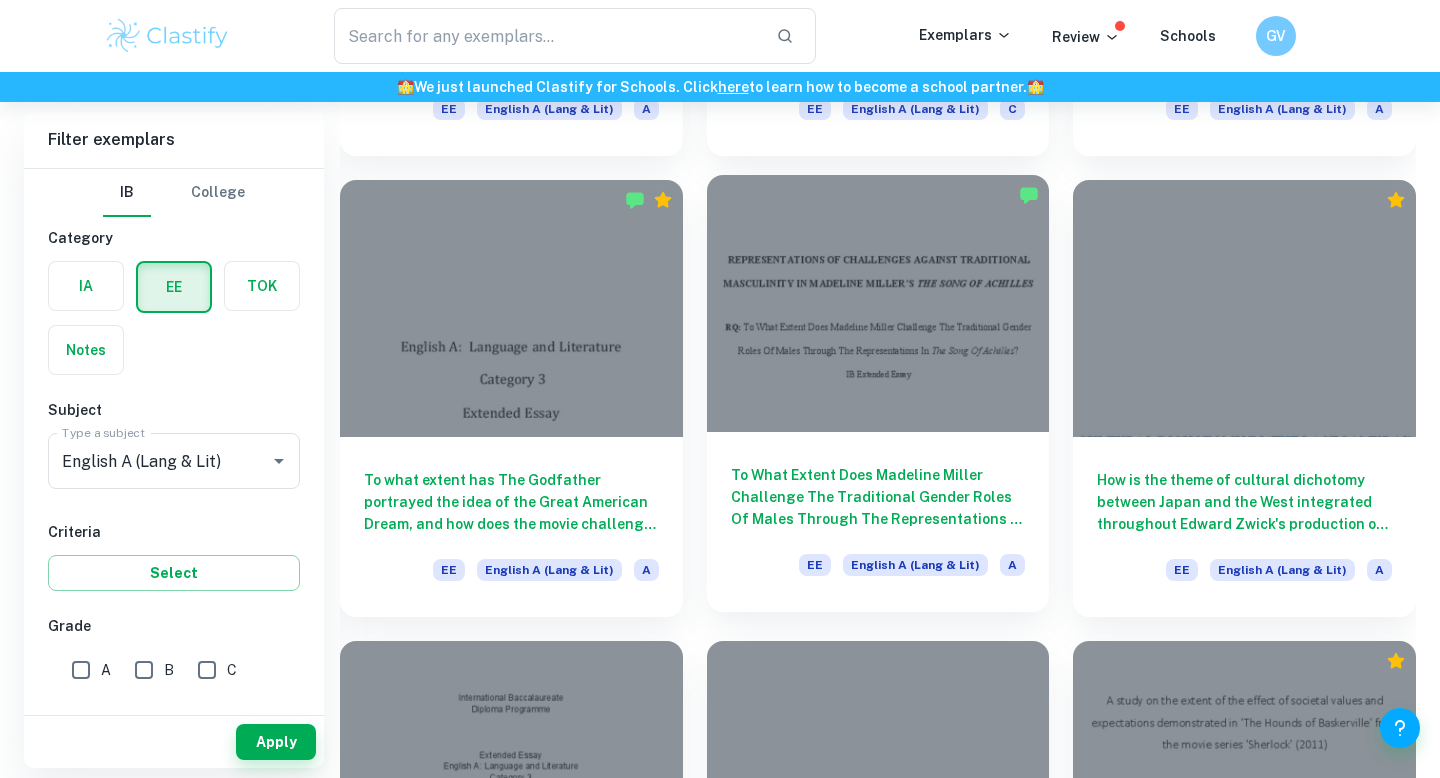 click on "To What Extent Does Madeline Miller Challenge The Traditional Gender Roles Of Males Through The Representations In The Song Of Achilles?" at bounding box center (878, 497) 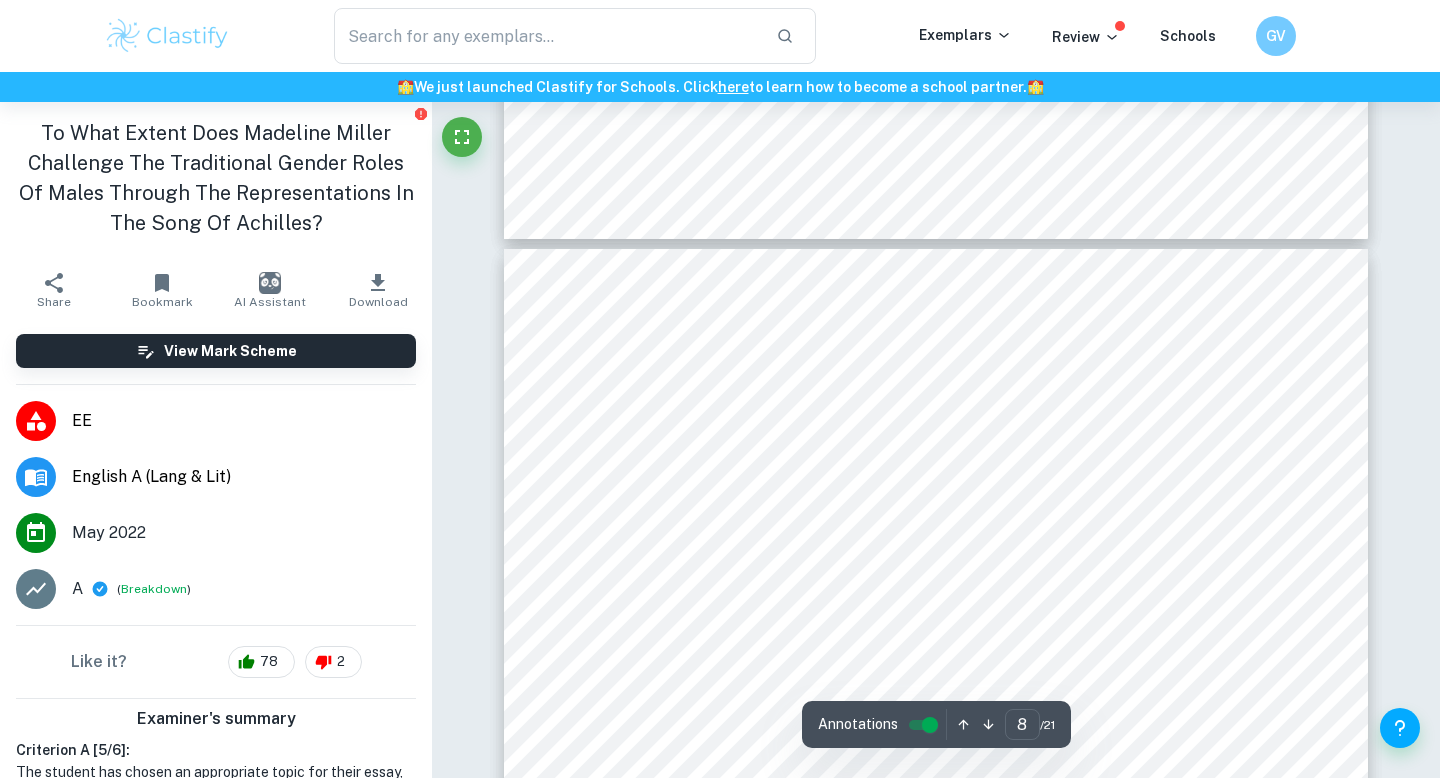 type on "9" 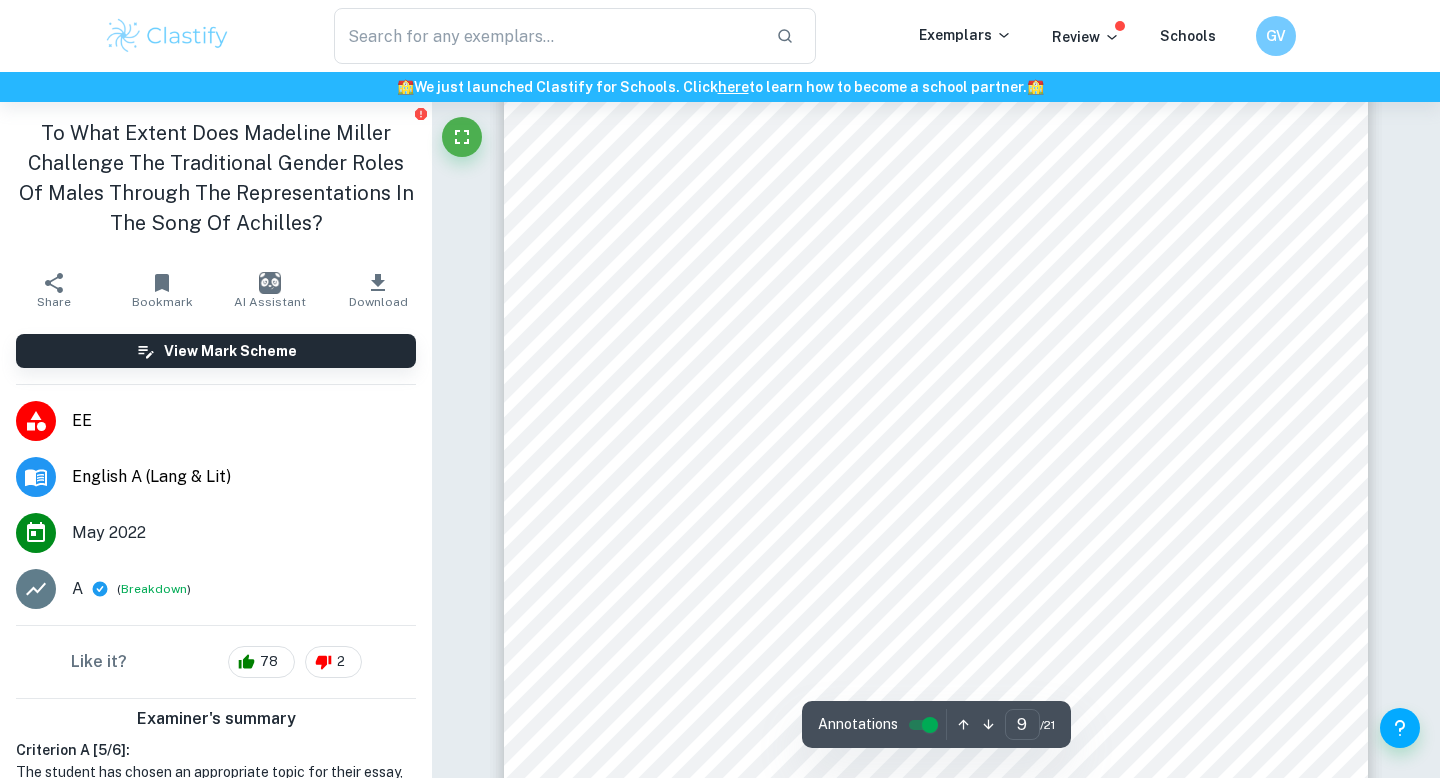 scroll, scrollTop: 9491, scrollLeft: 0, axis: vertical 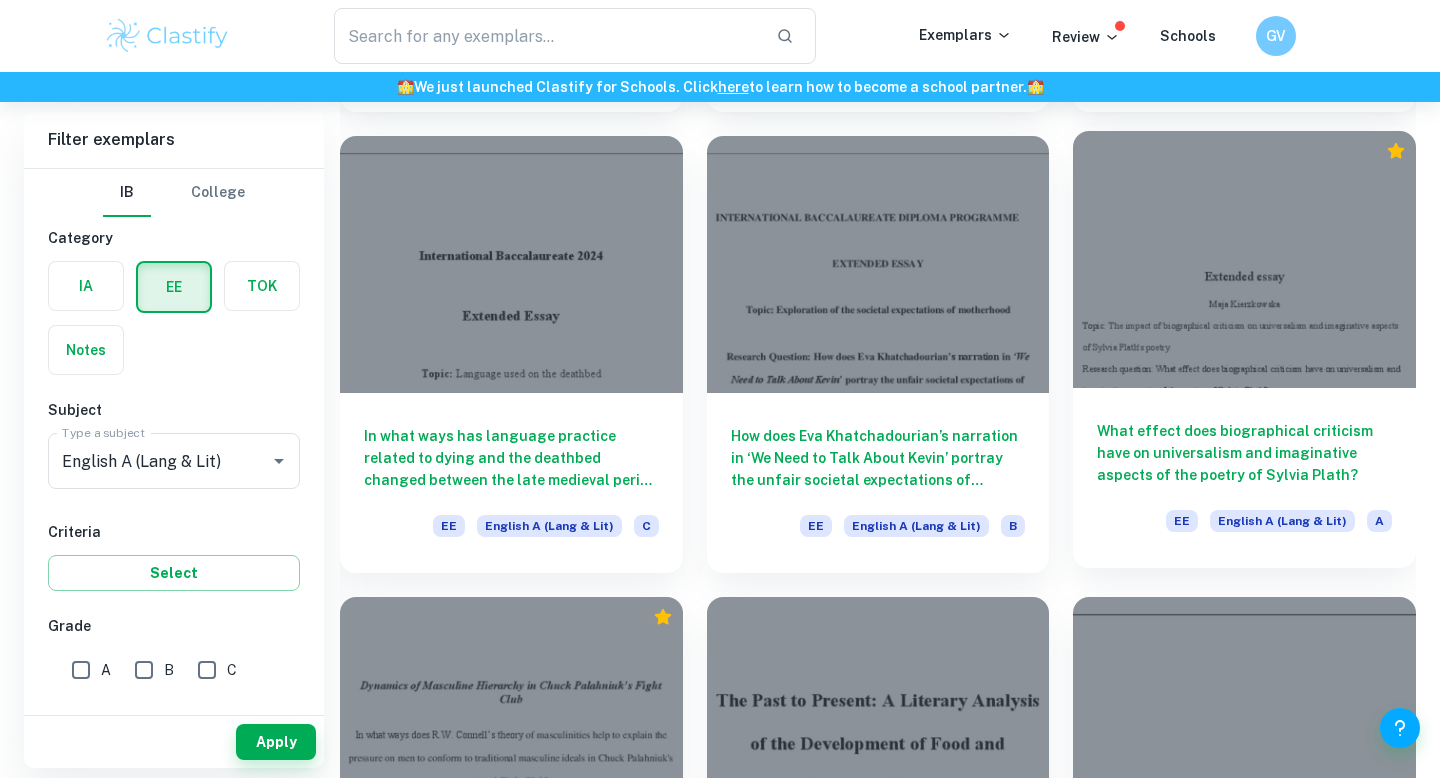 click on "What effect does biographical criticism have on universalism and imaginative aspects of the poetry of Sylvia Plath?" at bounding box center [1244, 453] 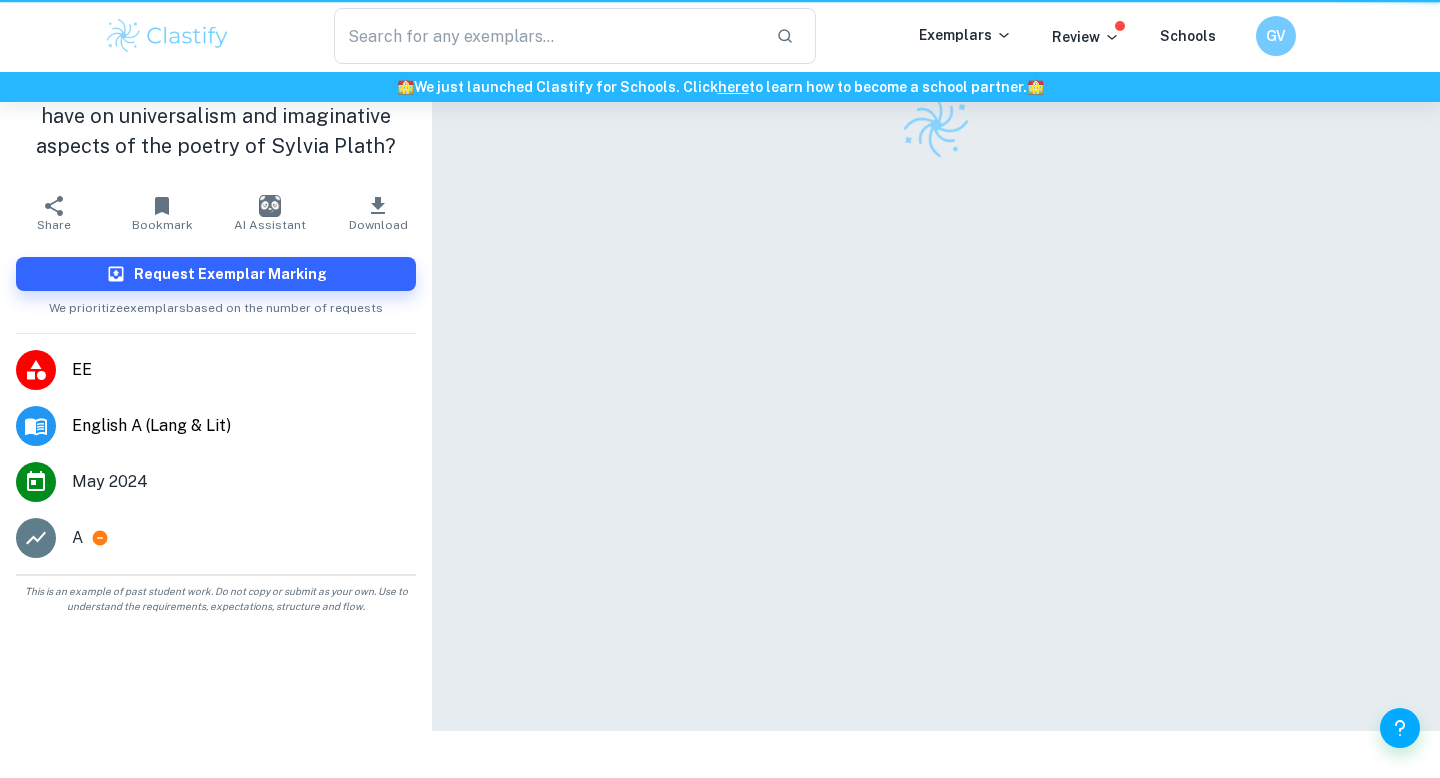 scroll, scrollTop: 0, scrollLeft: 0, axis: both 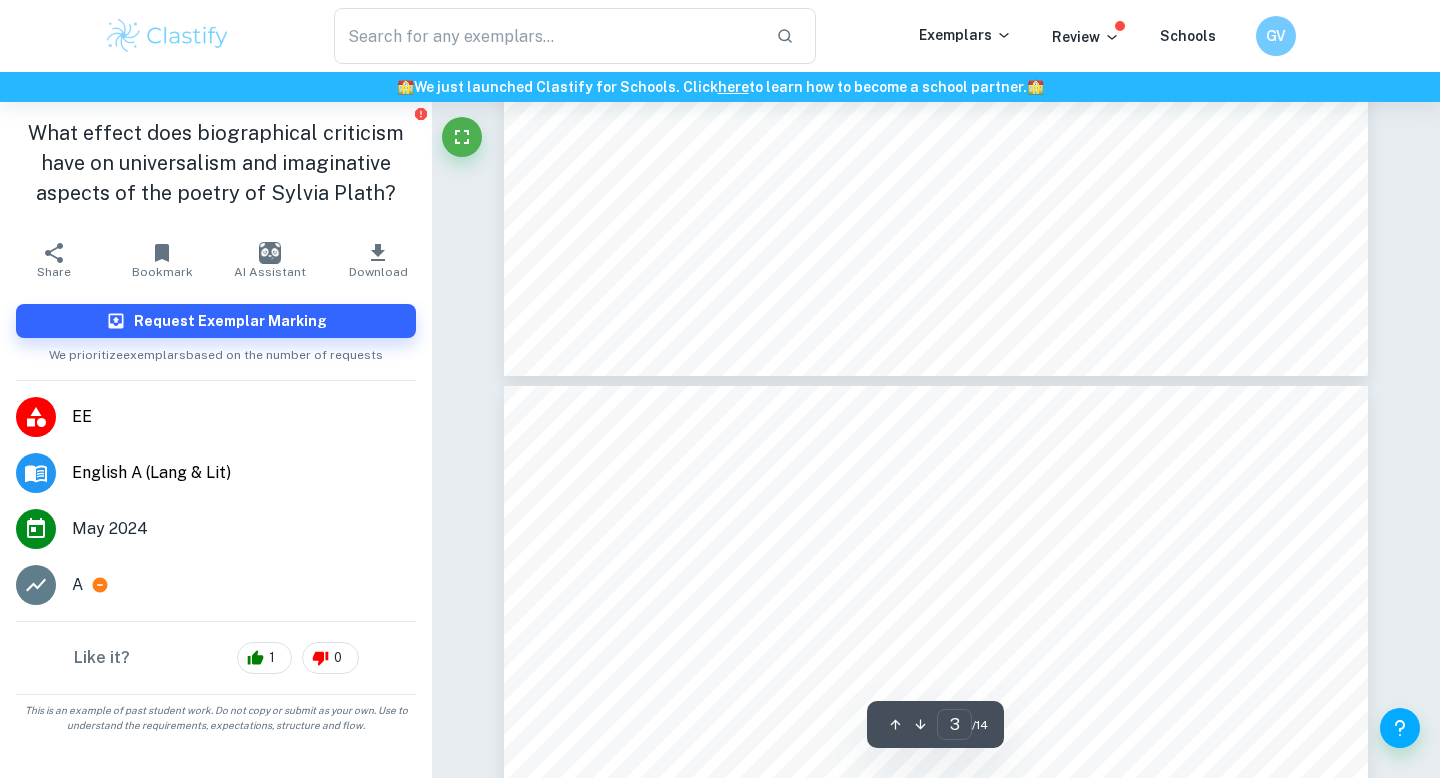 type on "4" 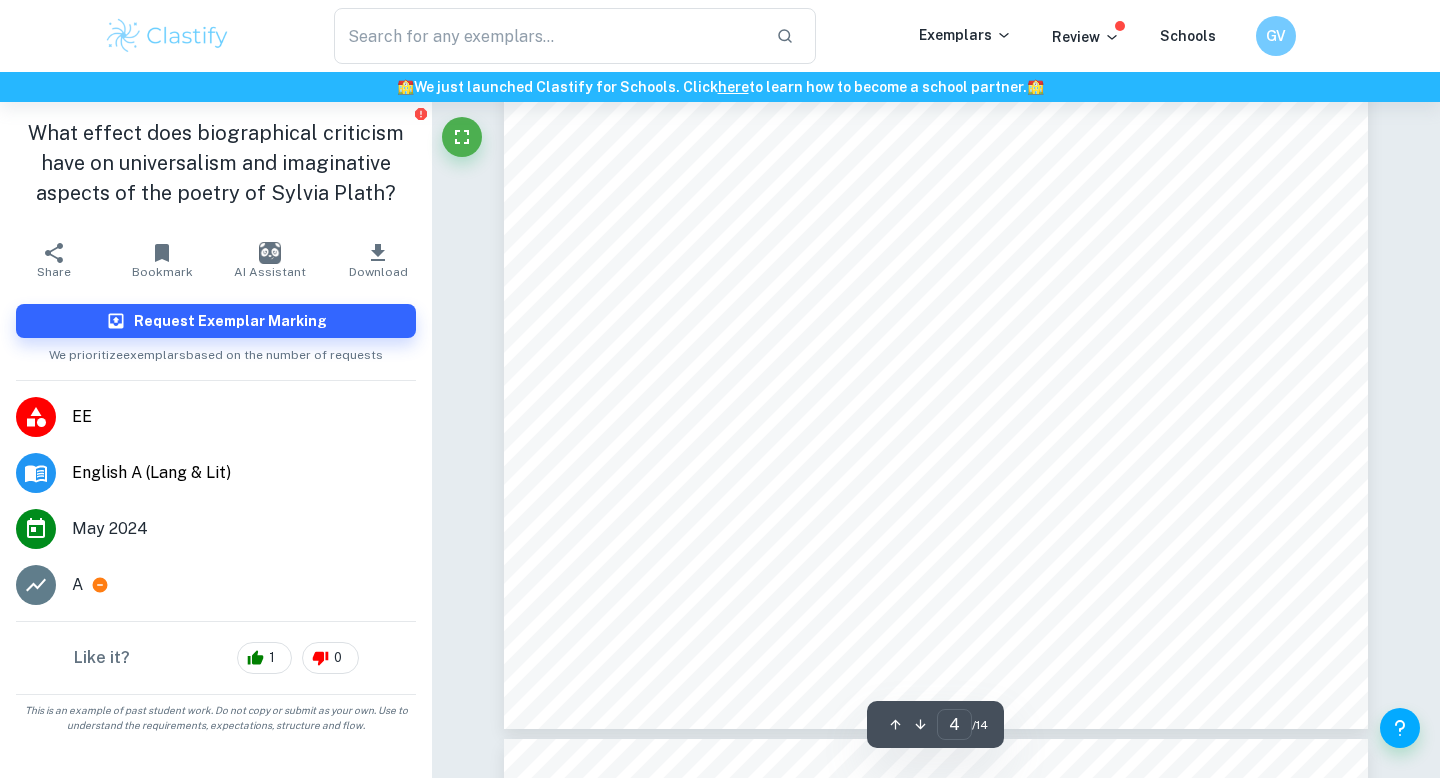 scroll, scrollTop: 4549, scrollLeft: 0, axis: vertical 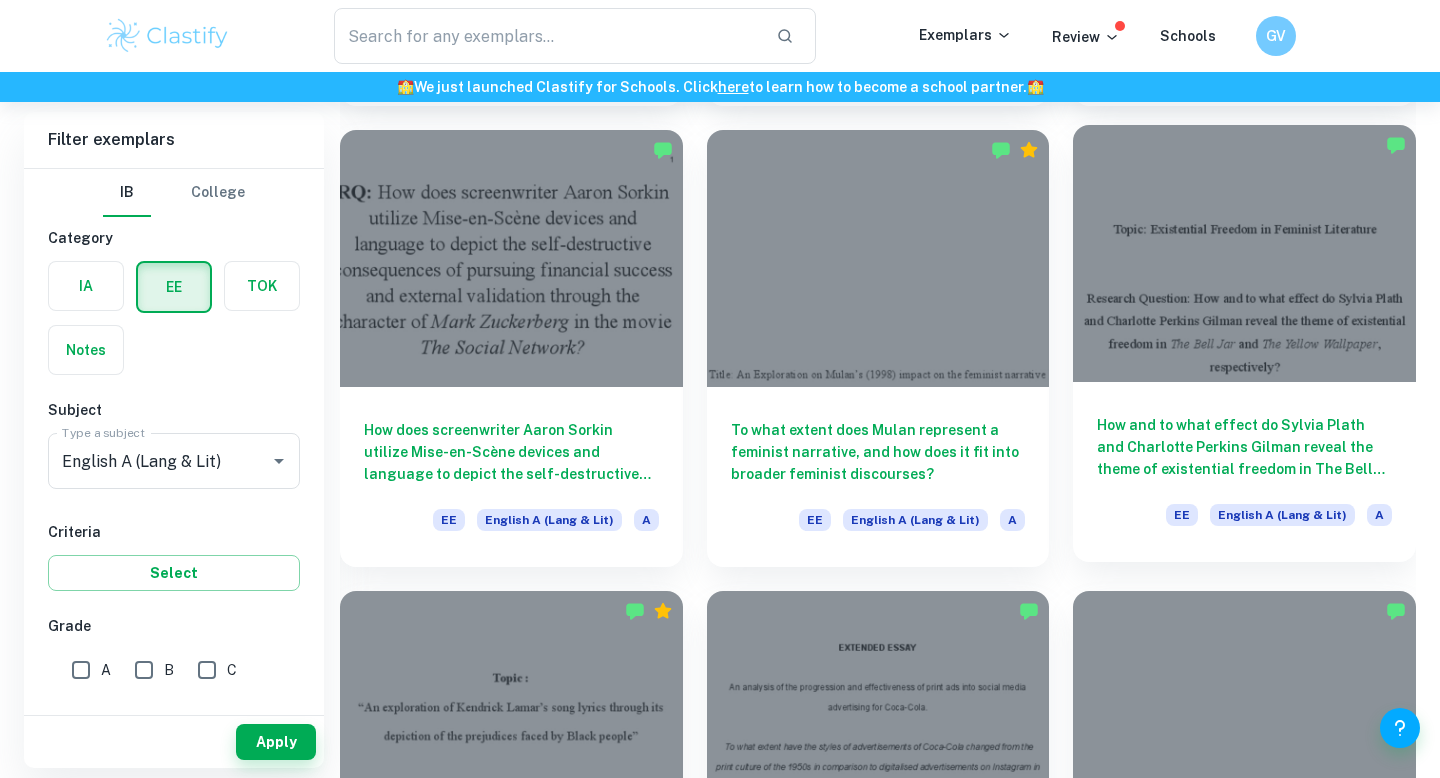 click on "How and to what effect do Sylvia Plath and Charlotte Perkins Gilman reveal the theme of existential freedom in The Bell Jar and The Yellow Wallpaper, respectively? EE English A (Lang & Lit) A" at bounding box center [1244, 472] 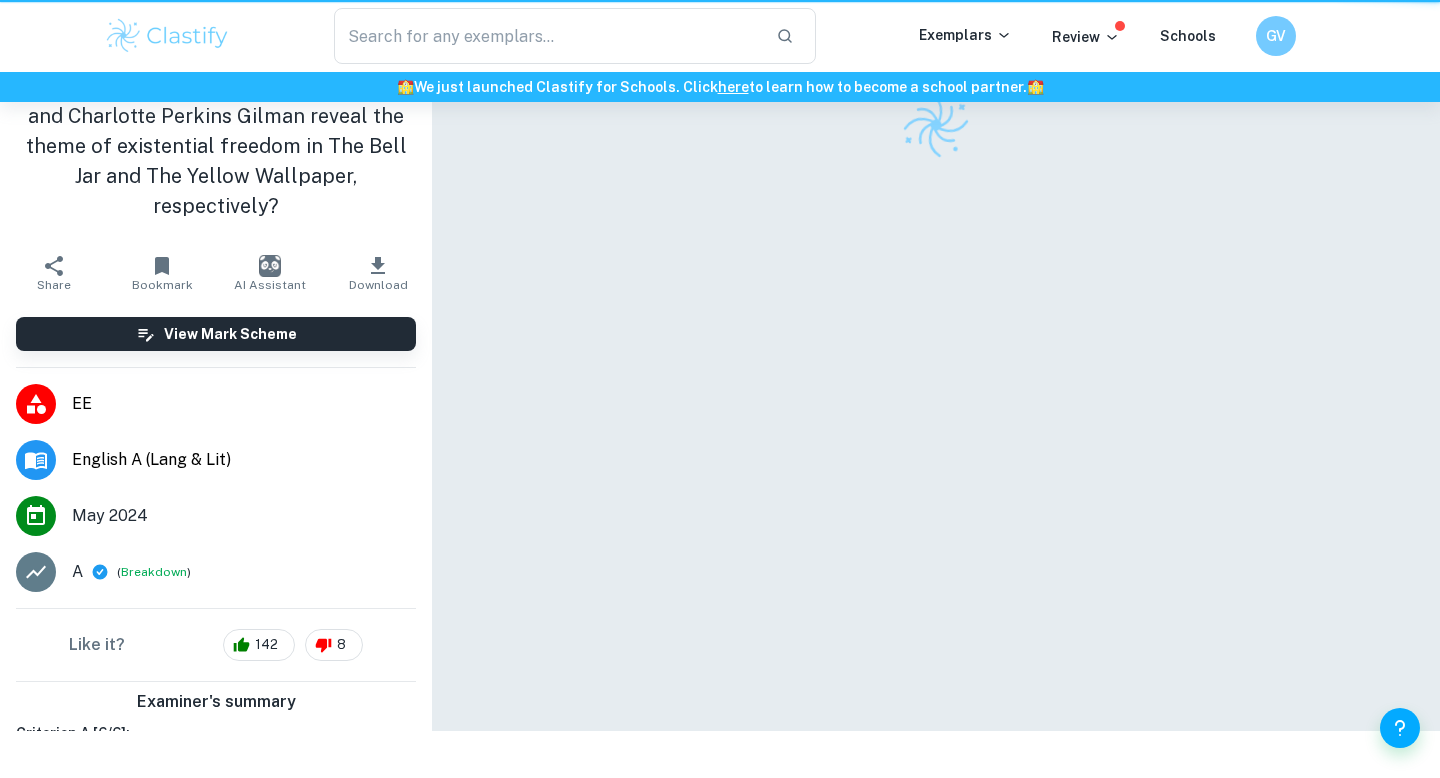 scroll, scrollTop: 0, scrollLeft: 0, axis: both 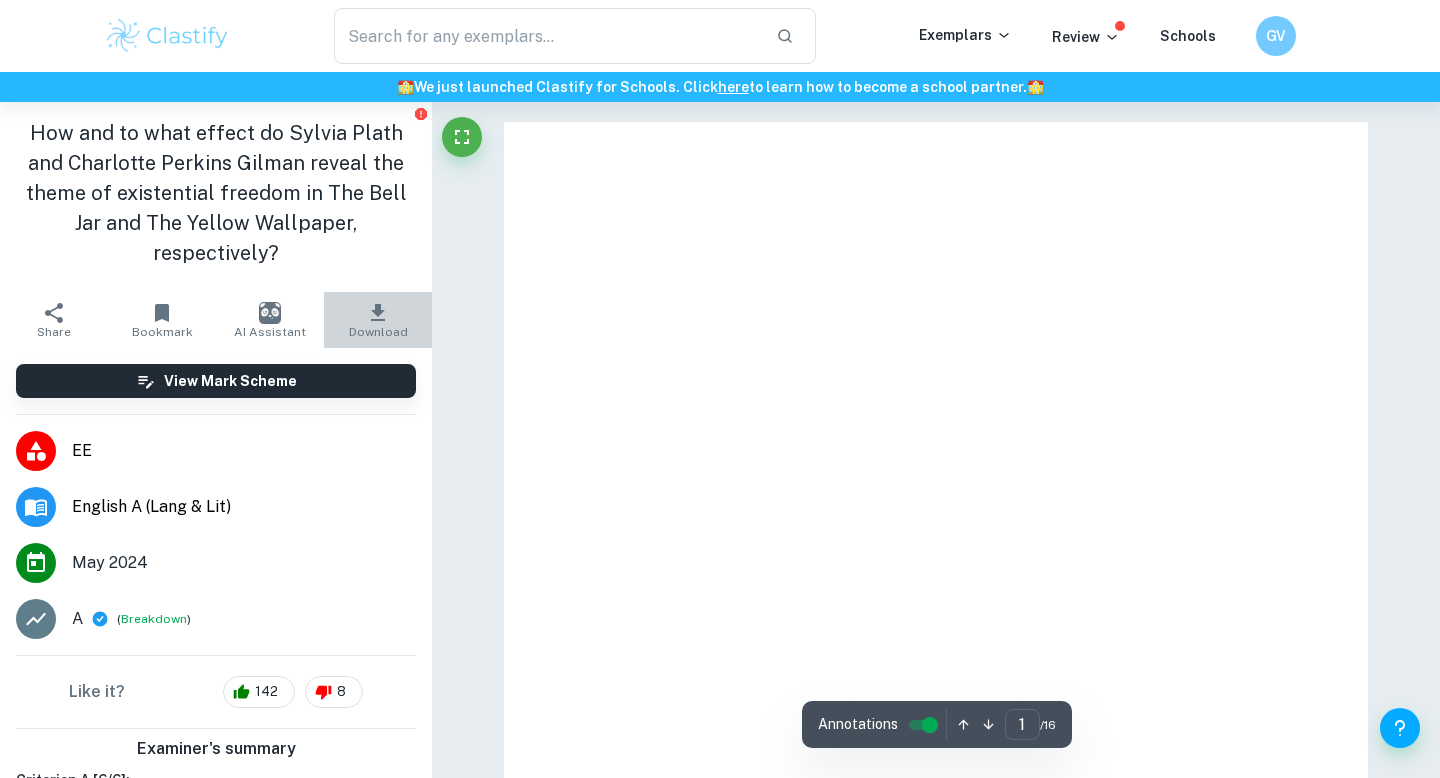 click 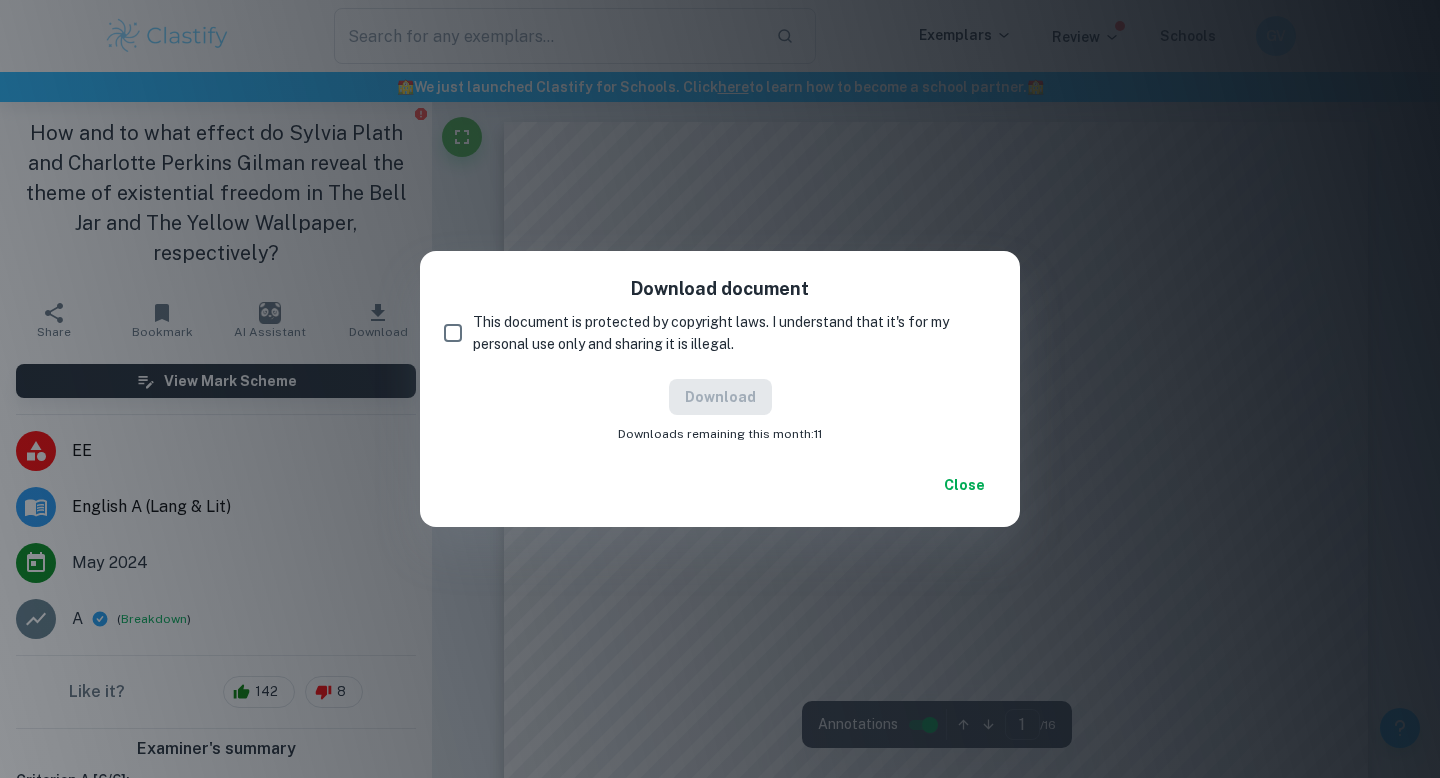 click on "This document is protected by copyright laws. I understand that it's for my personal use only and sharing it is illegal." at bounding box center [726, 333] 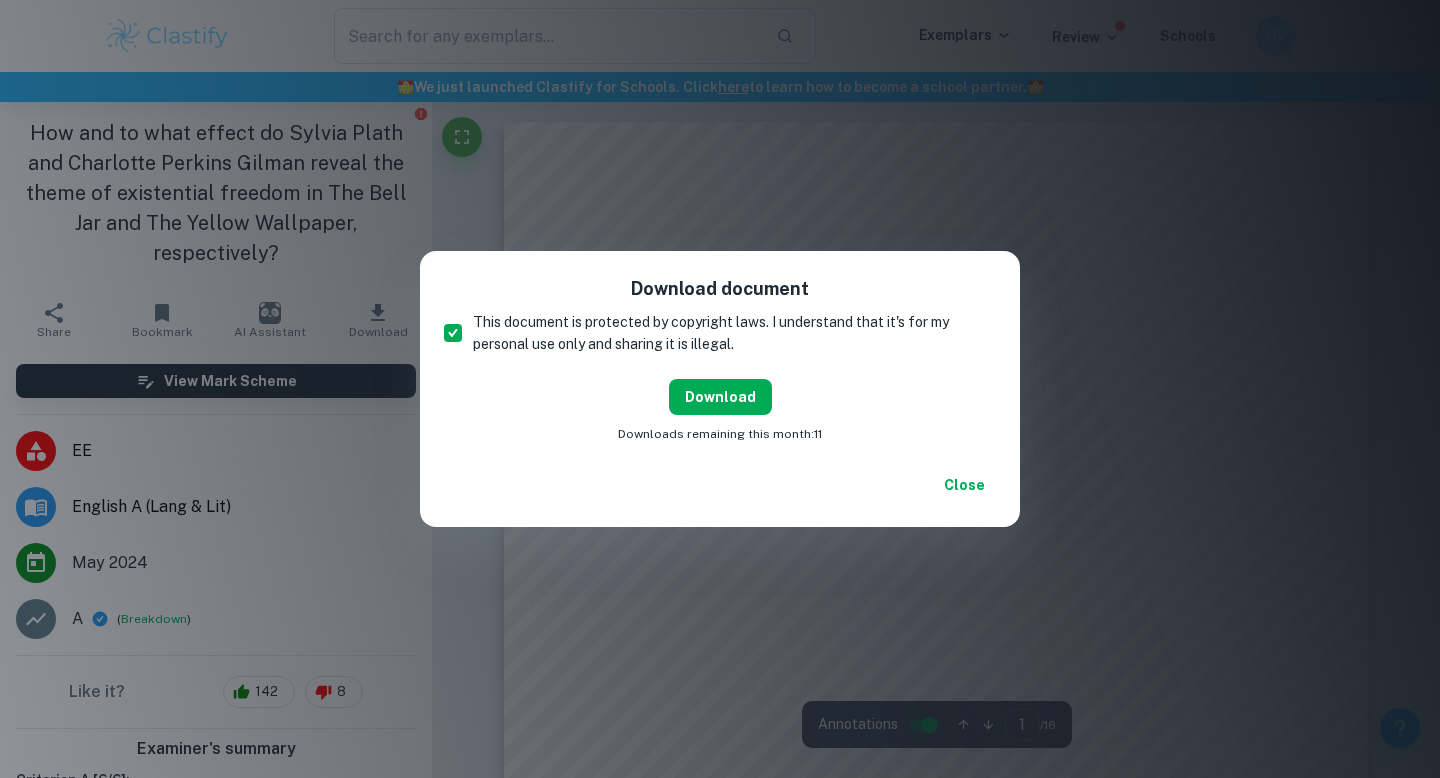 click on "Download" at bounding box center [720, 397] 